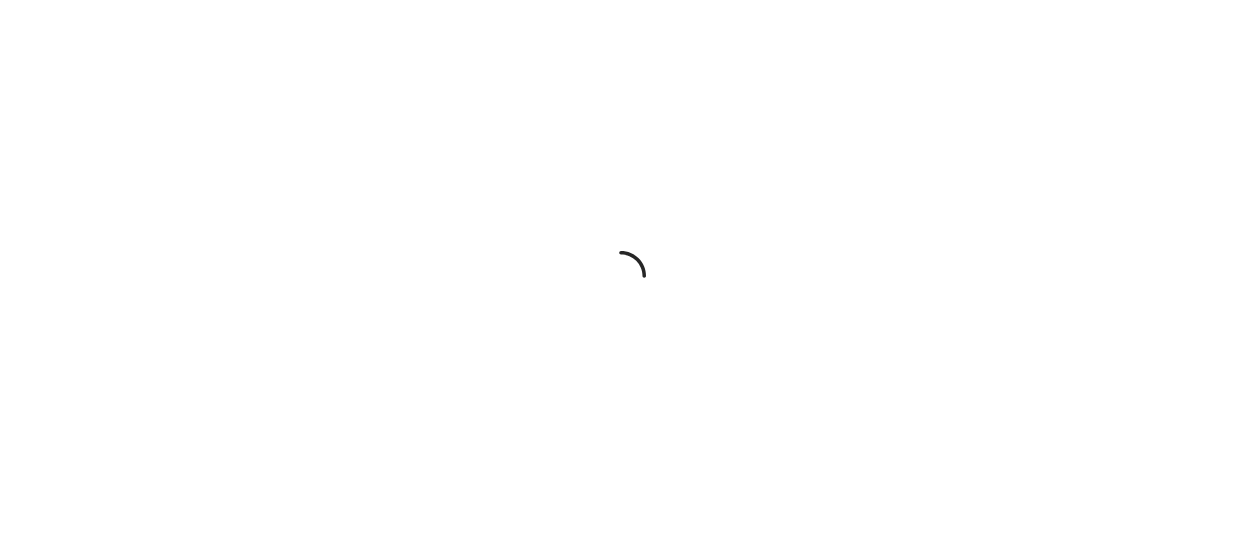 scroll, scrollTop: 0, scrollLeft: 0, axis: both 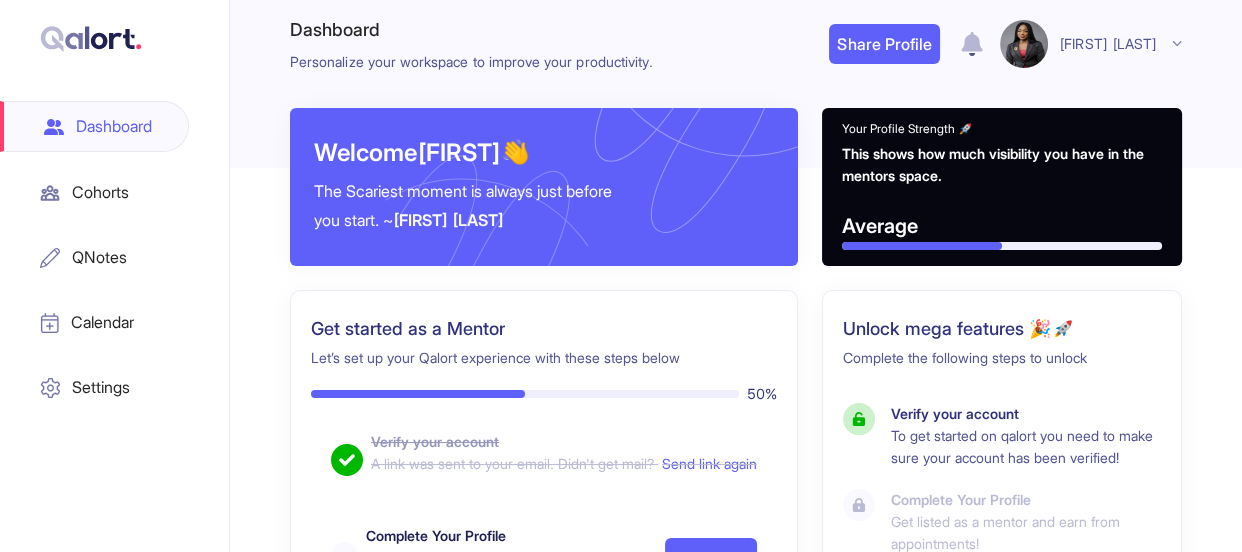type 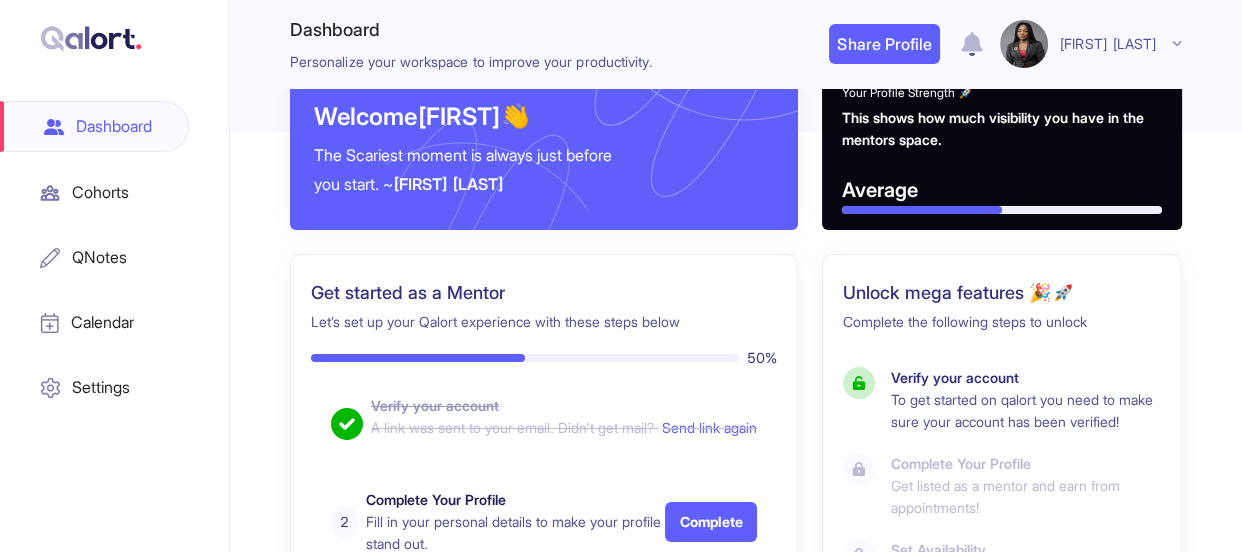 type 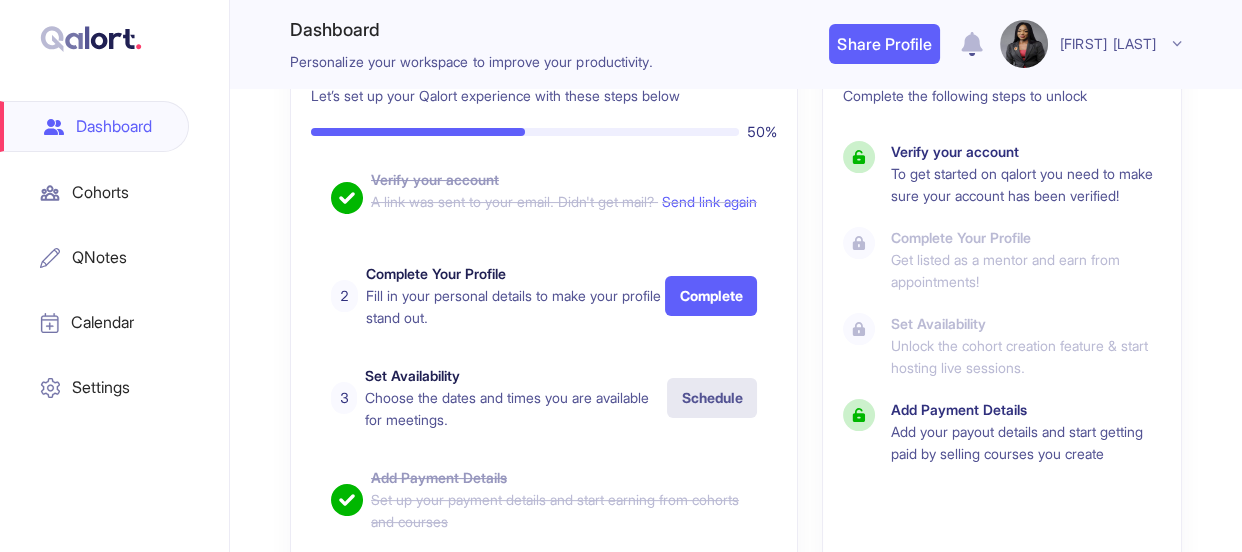 type 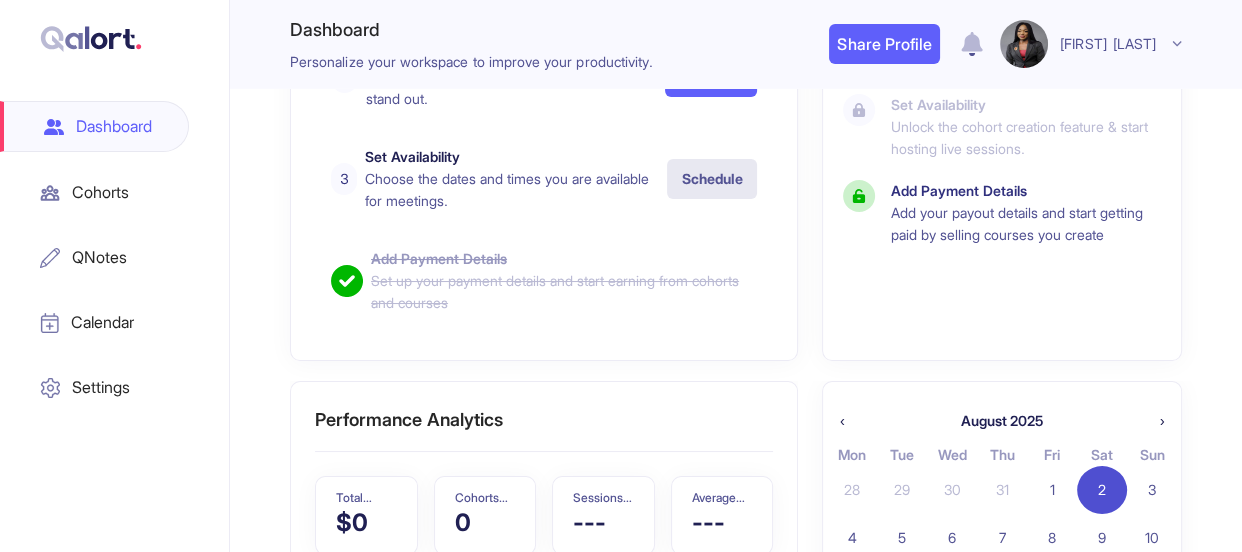 type 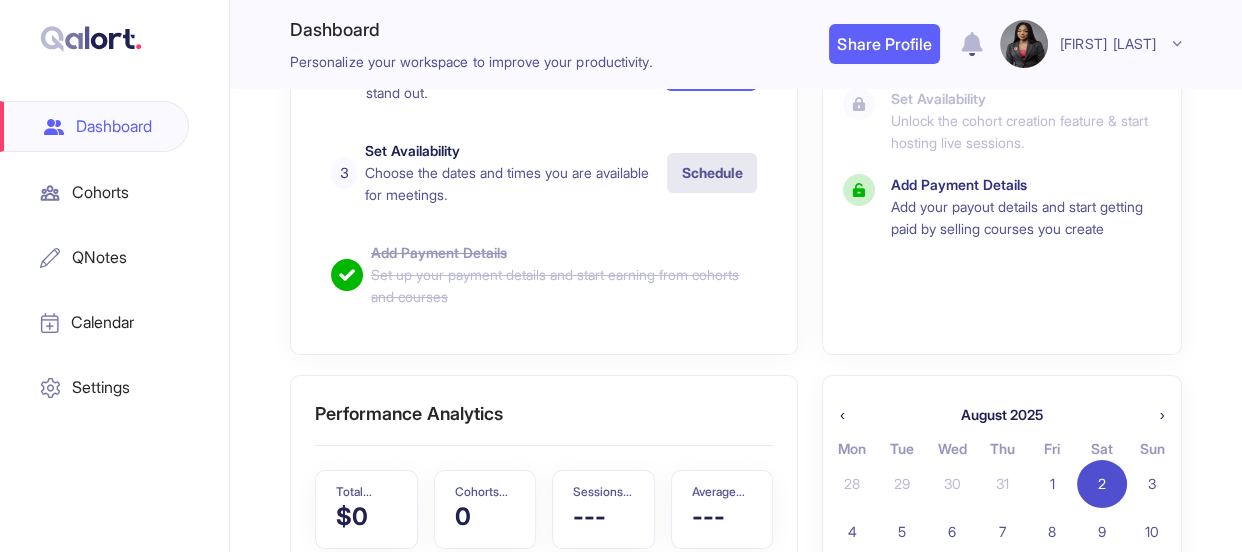type 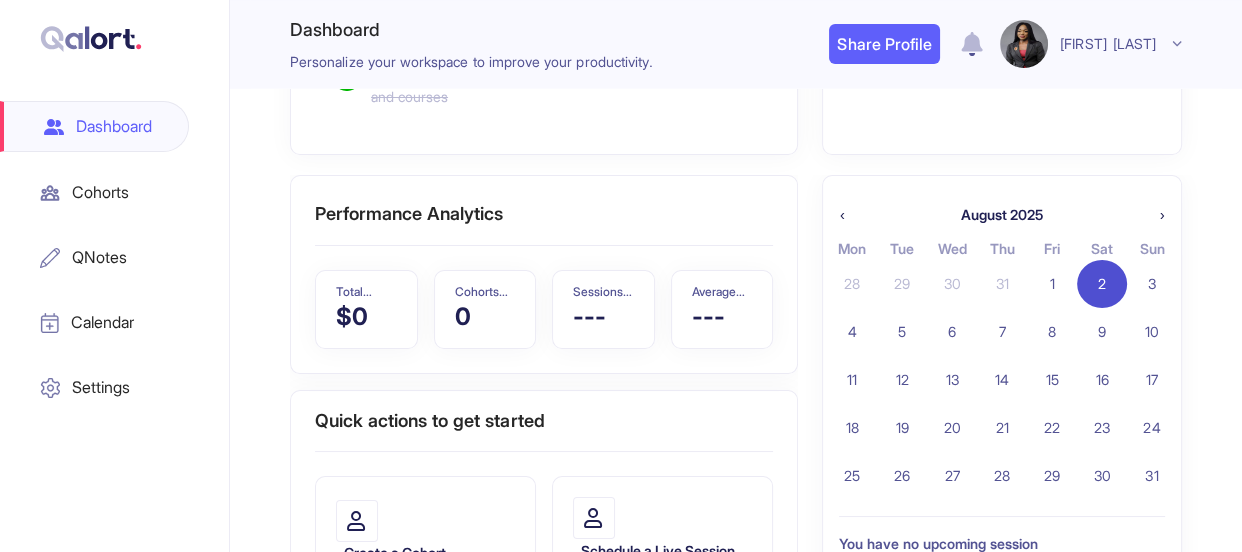 type 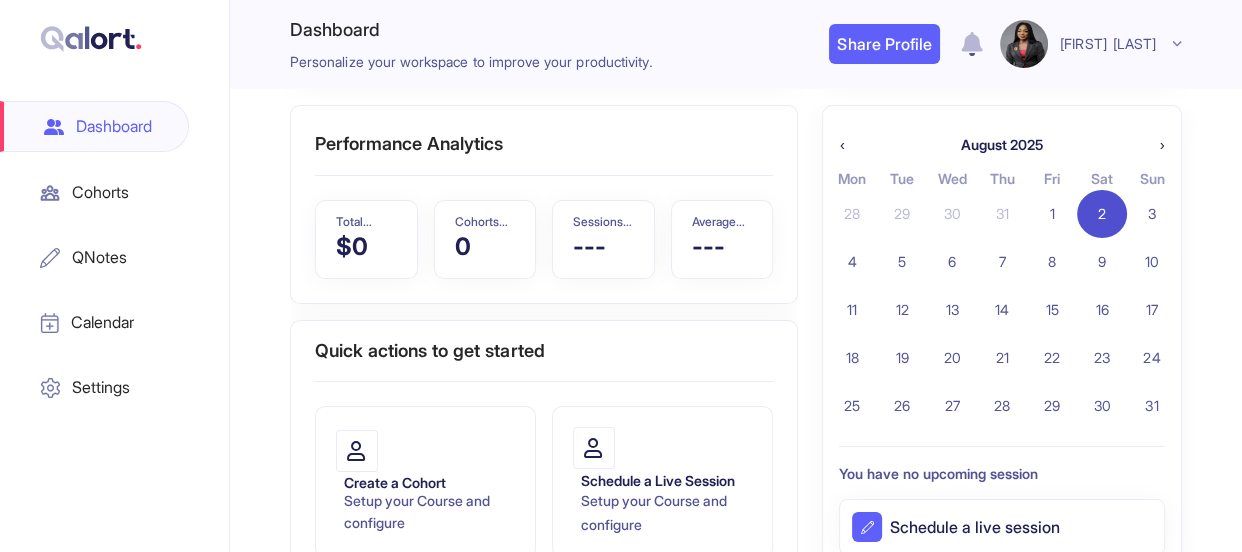 type 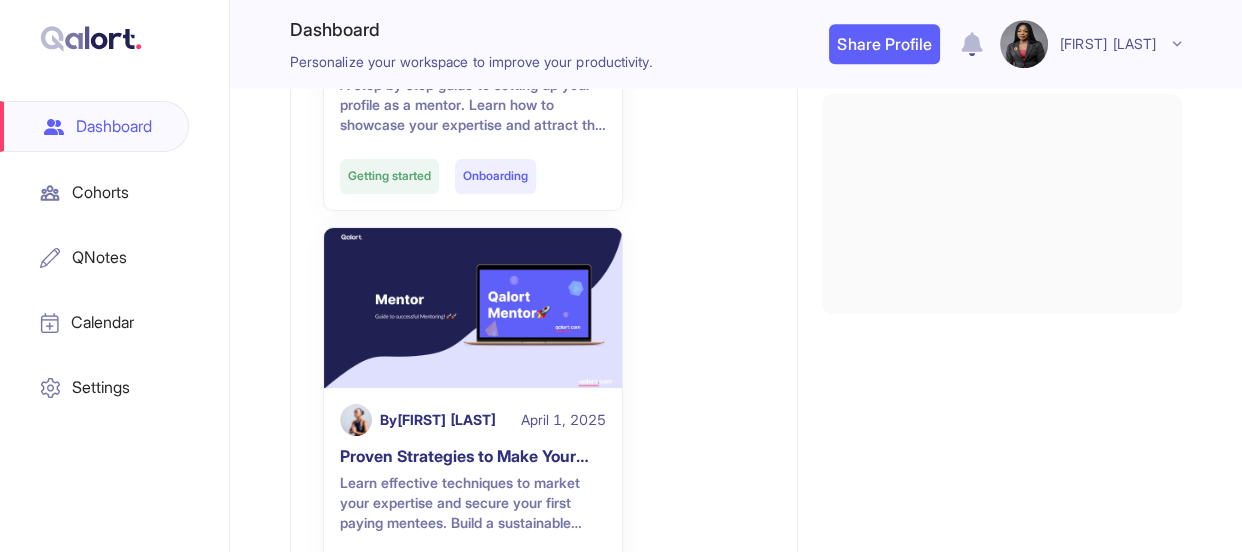 scroll, scrollTop: 1670, scrollLeft: 0, axis: vertical 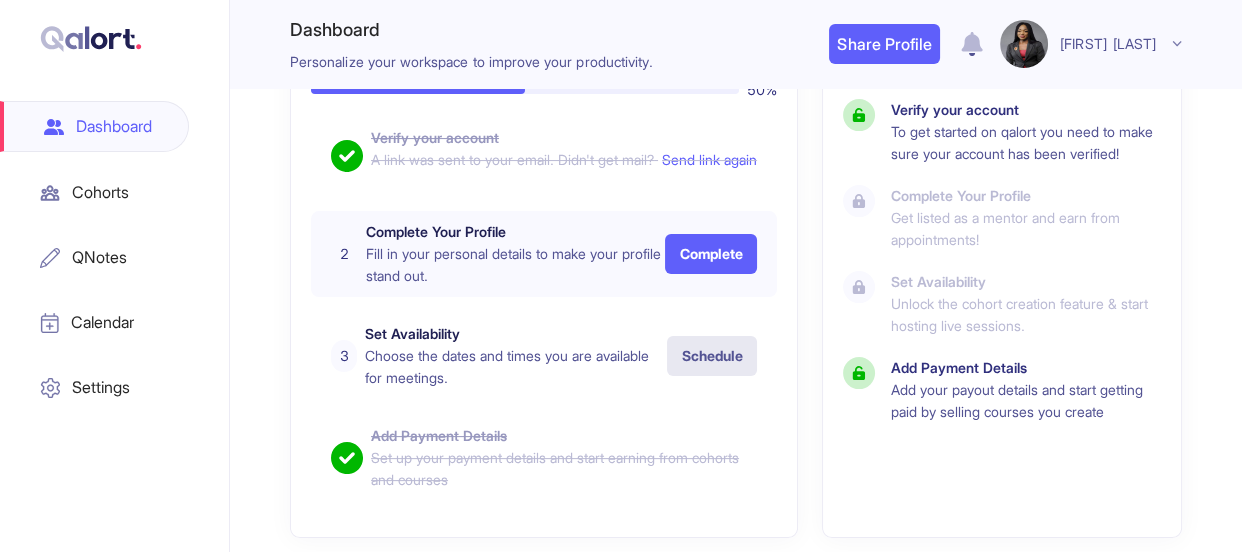 click on "Fill in your personal details to make your profile stand out." at bounding box center [516, 265] 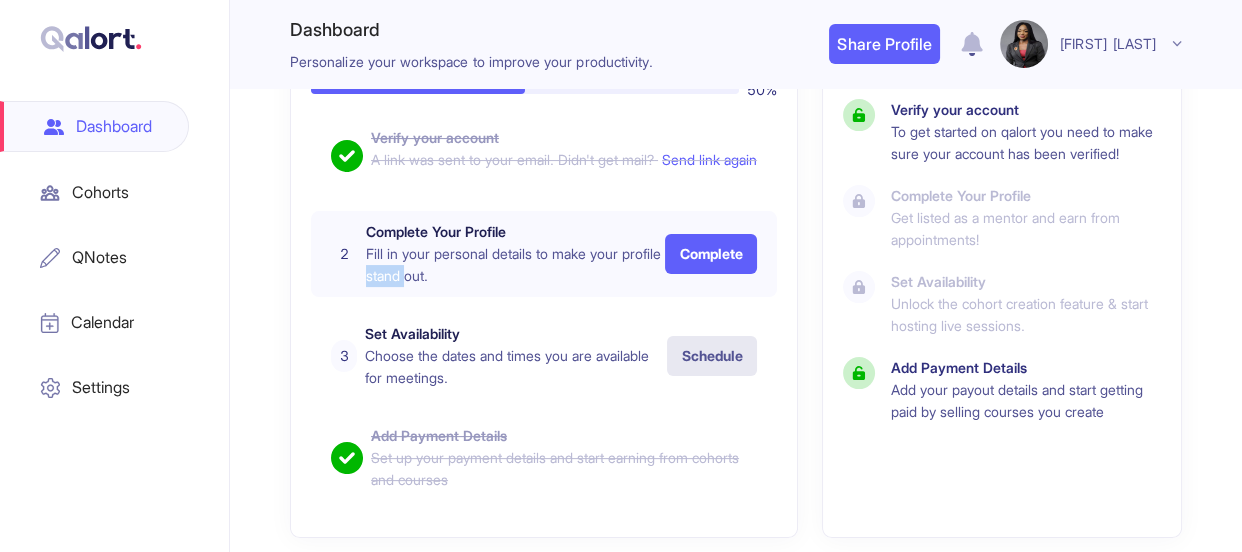 click on "Fill in your personal details to make your profile stand out." at bounding box center [516, 265] 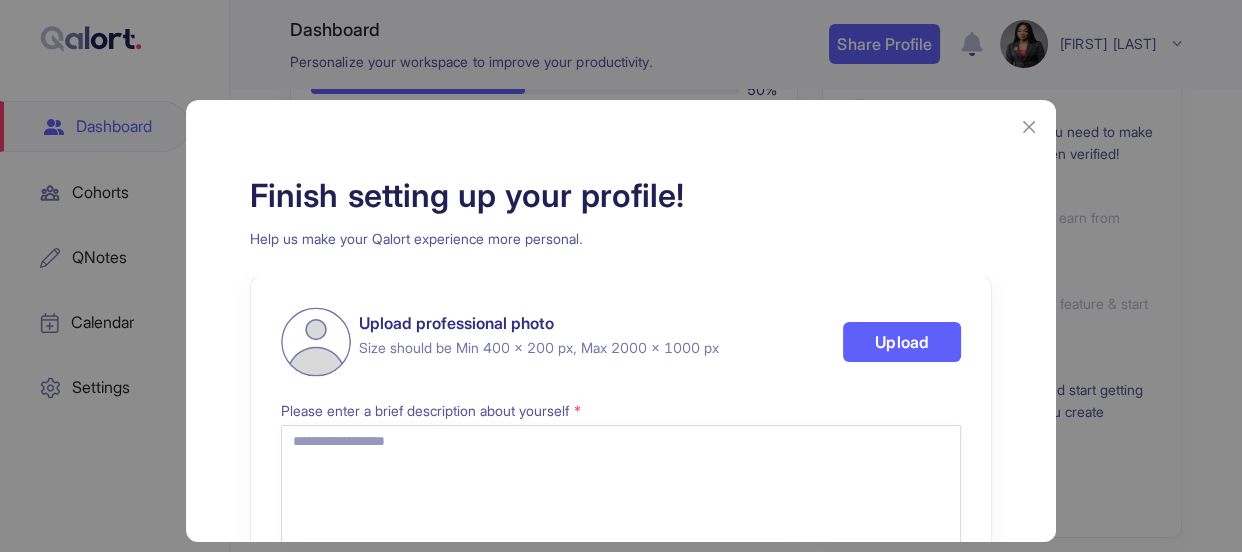 type 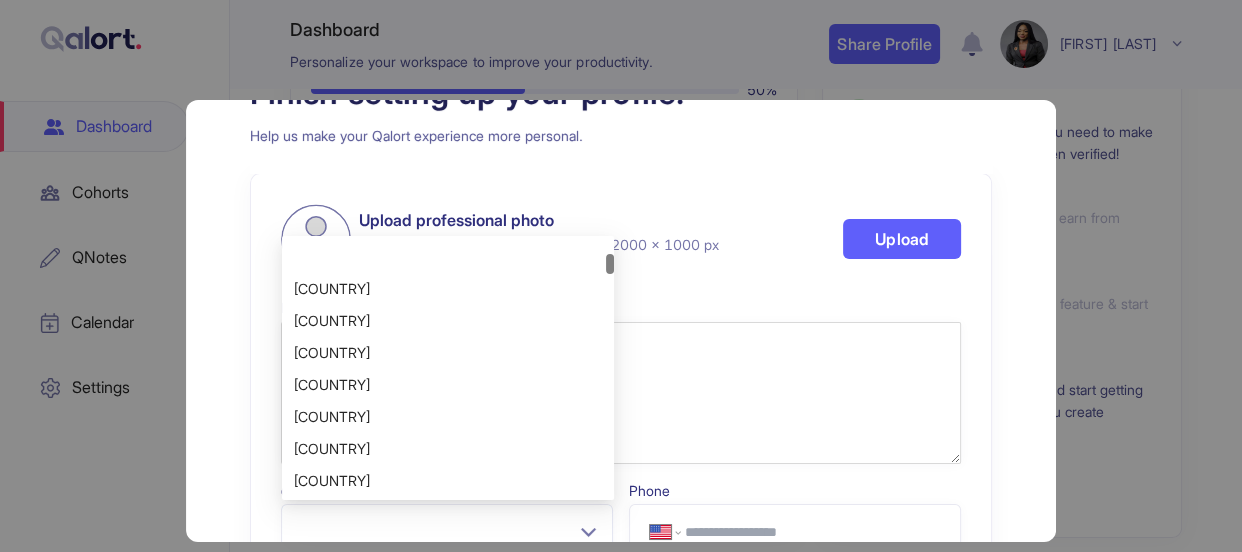 scroll, scrollTop: 448, scrollLeft: 0, axis: vertical 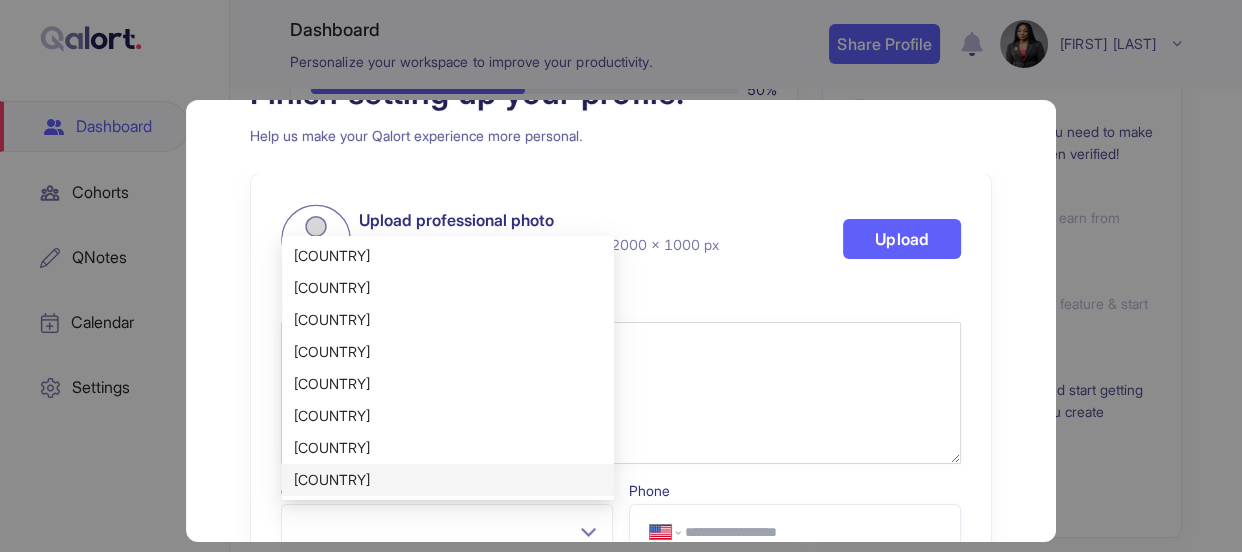 click on "Finish setting up your profile! Help us make your Qalort experience more personal. Upload professional photo Size should be Min 400 x 200 px, Max 2000 x 1000 px Upload Please enter a brief description about yourself   * Country Phone [COUNTRY] [PHONE]" at bounding box center [620, 396] 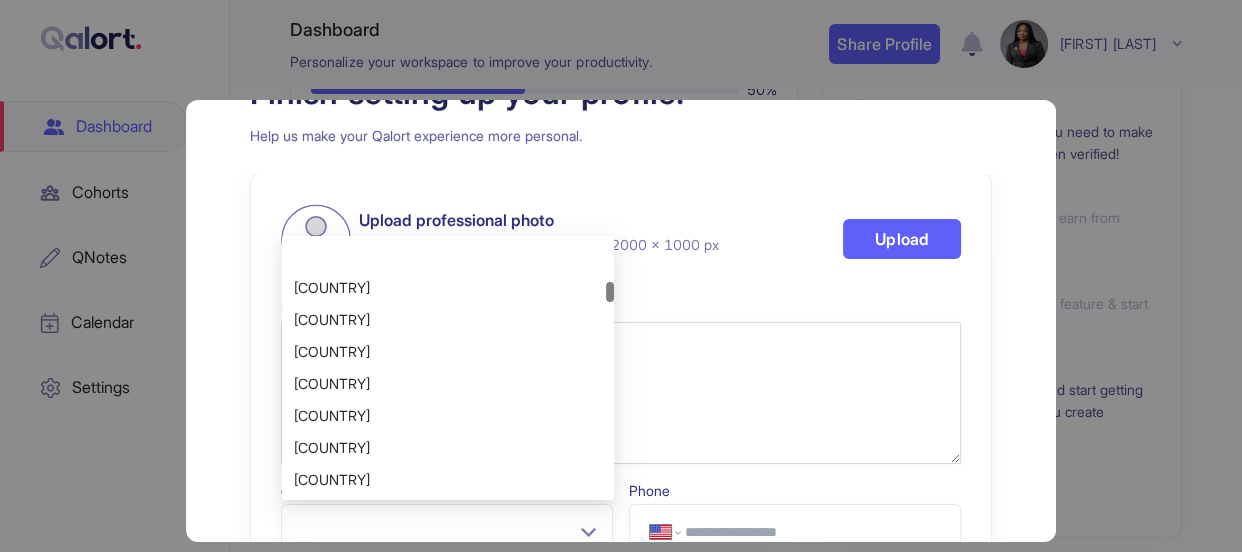 scroll, scrollTop: 1343, scrollLeft: 0, axis: vertical 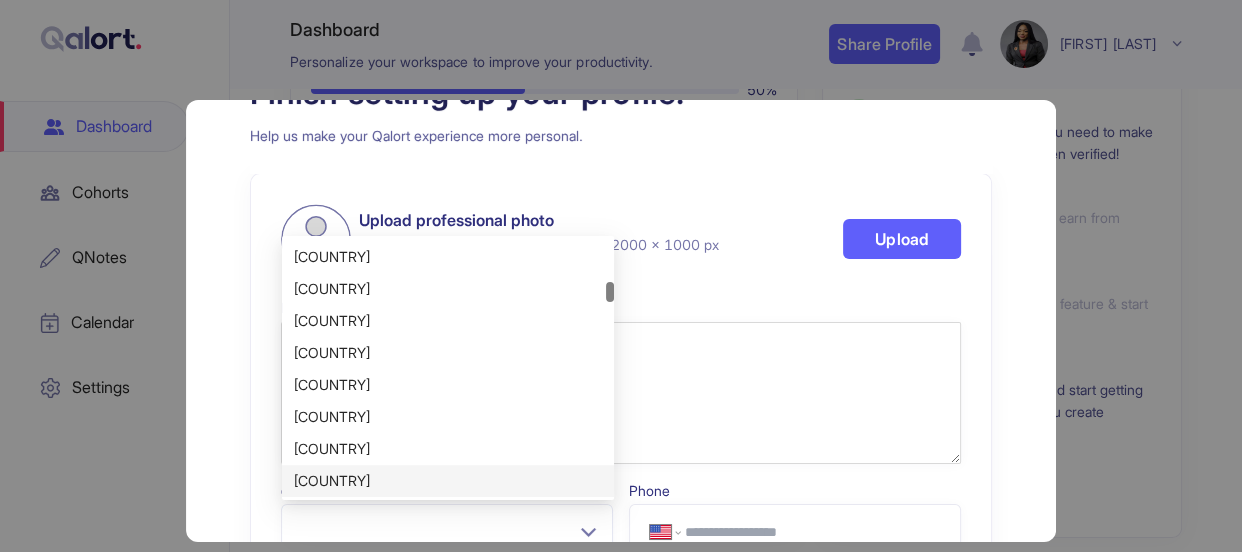 click on "Please enter a brief description about yourself   *" at bounding box center [620, 308] 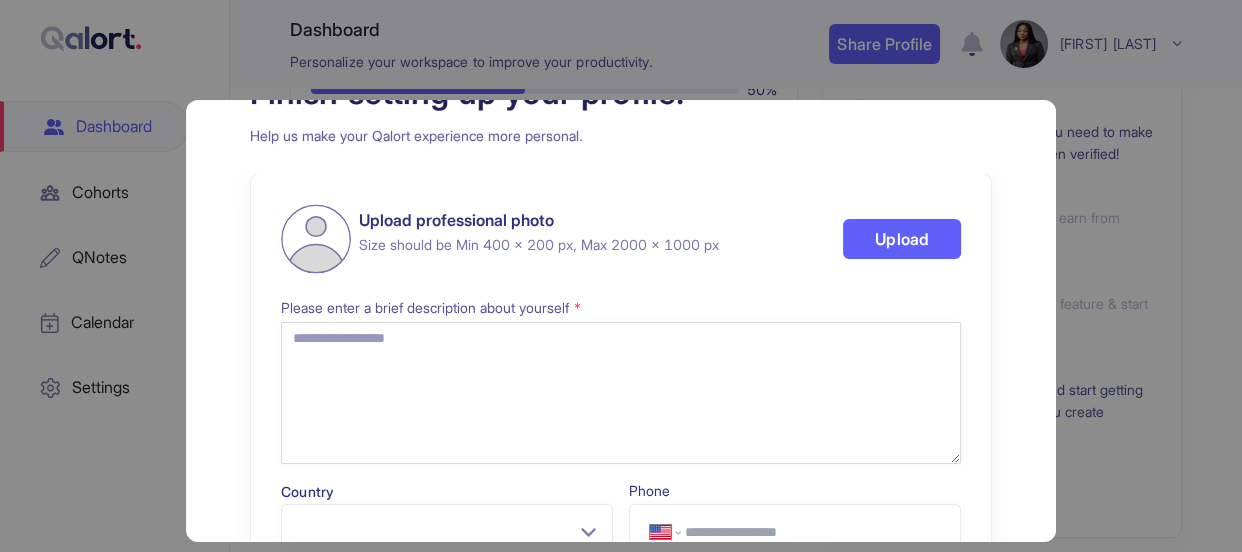 click on "Finish setting up your profile! Help us make your Qalort experience more personal. Upload professional photo Size should be Min 400 x 200 px, Max 2000 x 1000 px Upload Please enter a brief description about yourself   * Country Phone [COUNTRY] [PHONE]" at bounding box center [621, 276] 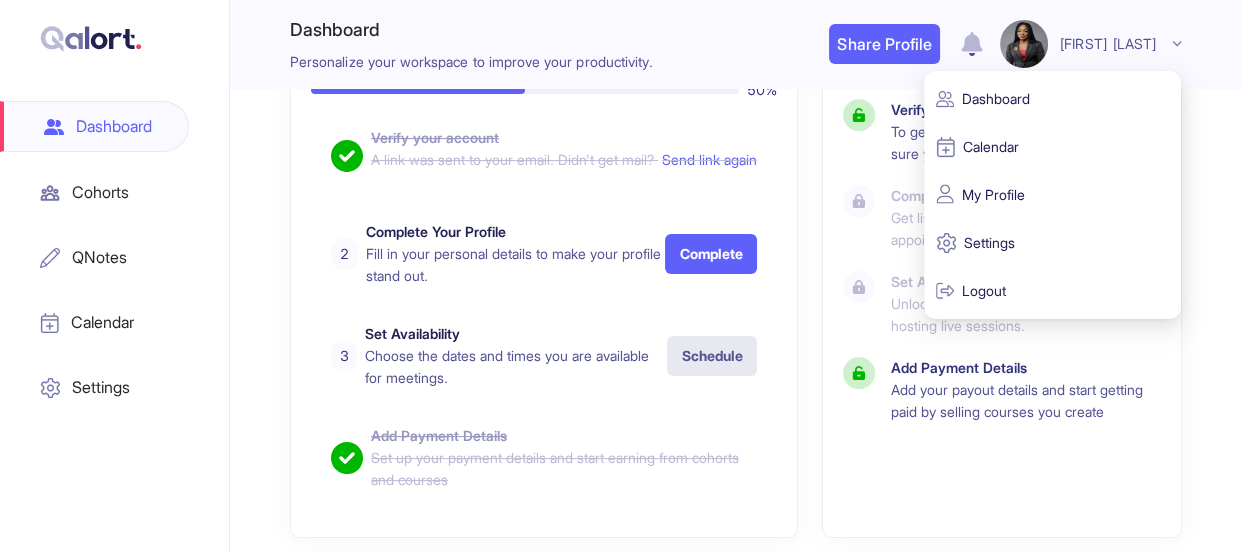 click on "[FIRST]  [LAST]" at bounding box center [1091, 44] 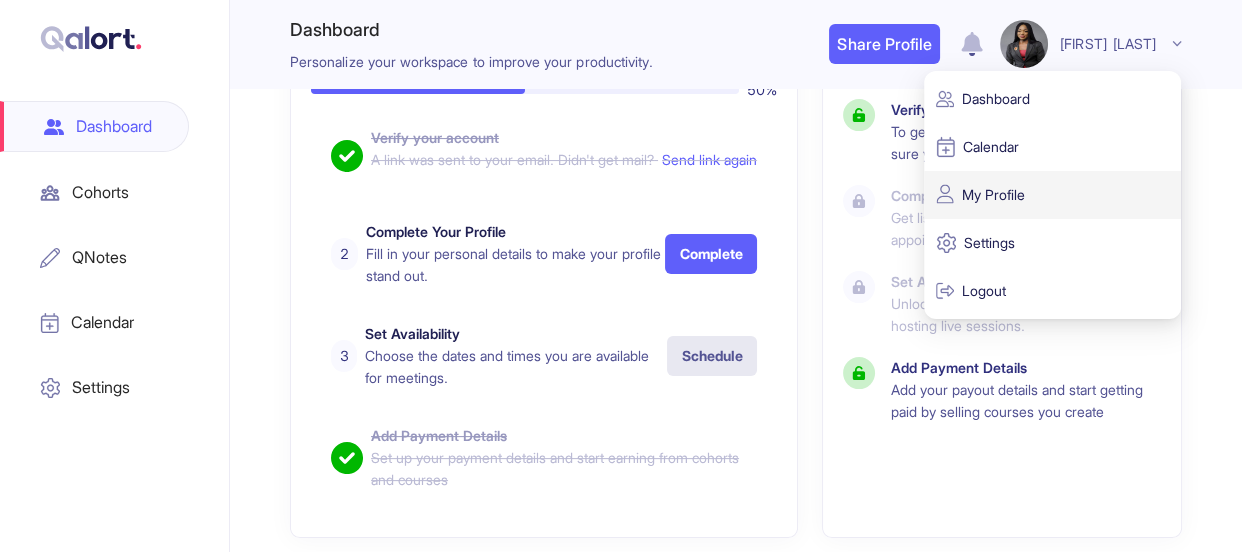 click at bounding box center [945, 194] 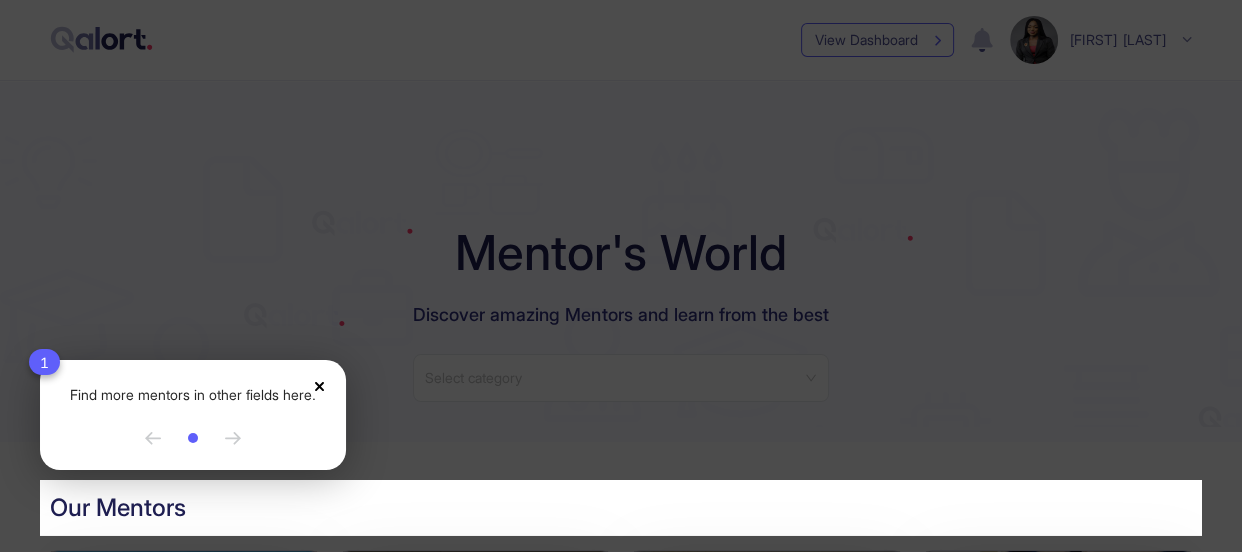 click 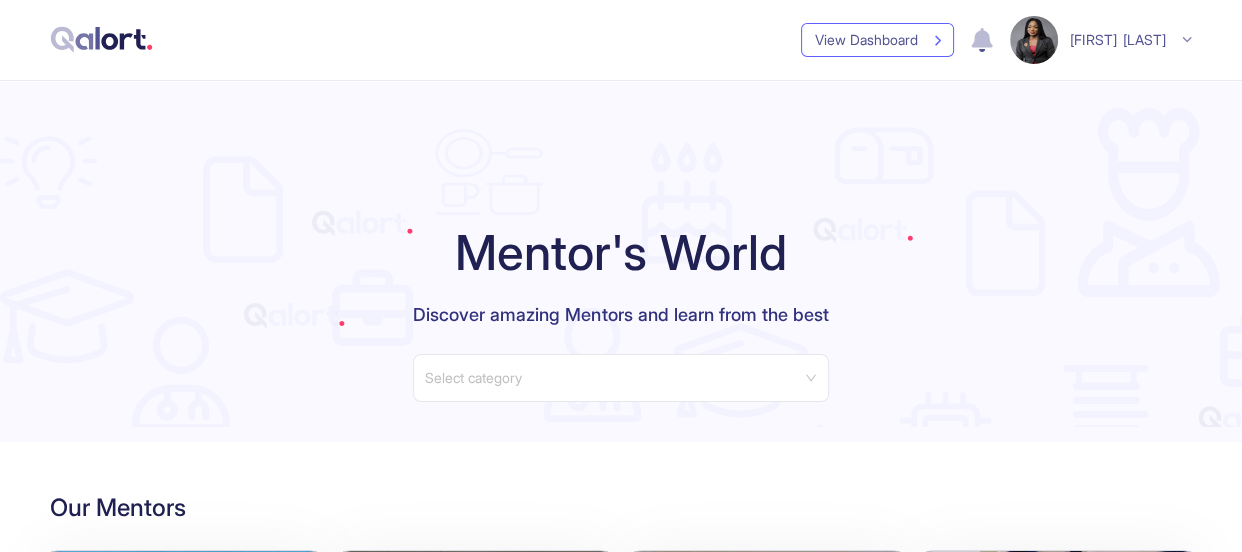 type 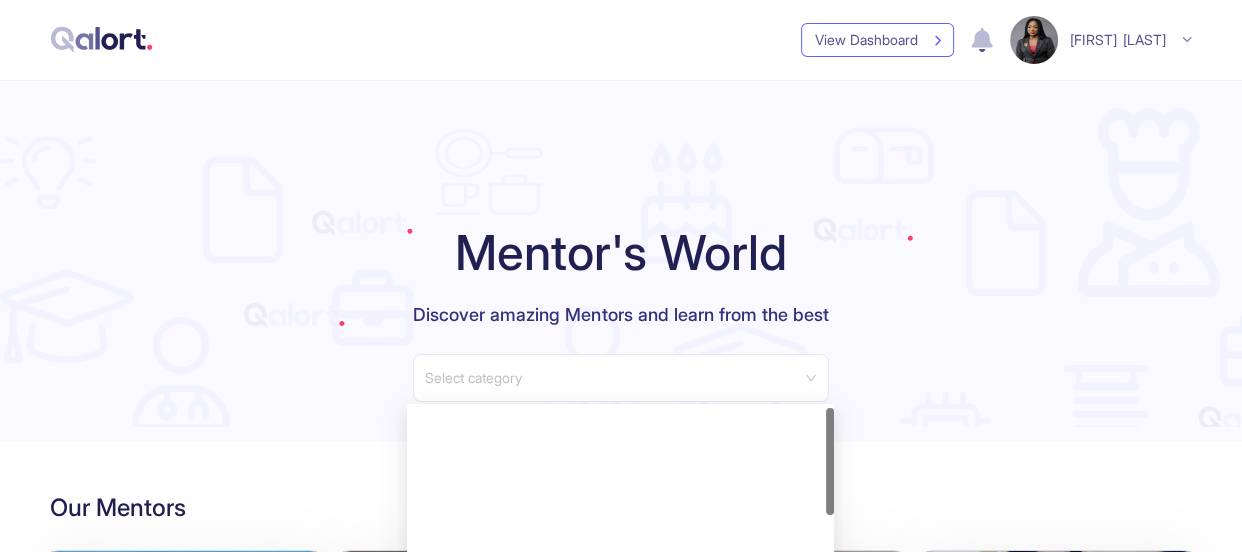 scroll, scrollTop: 0, scrollLeft: 0, axis: both 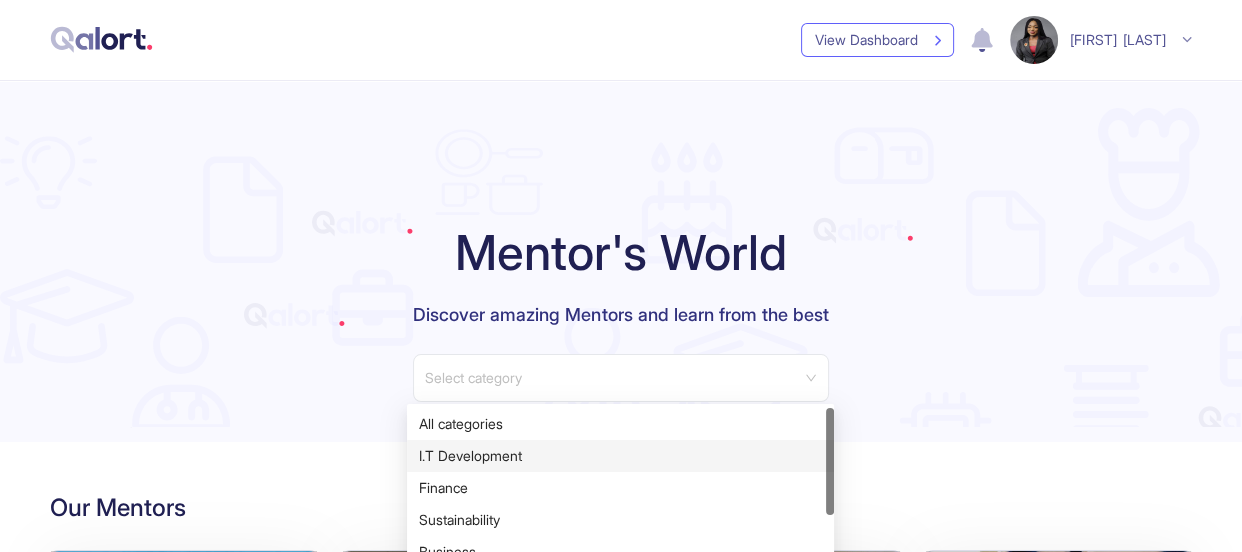 click on "I.T Development" at bounding box center (620, 456) 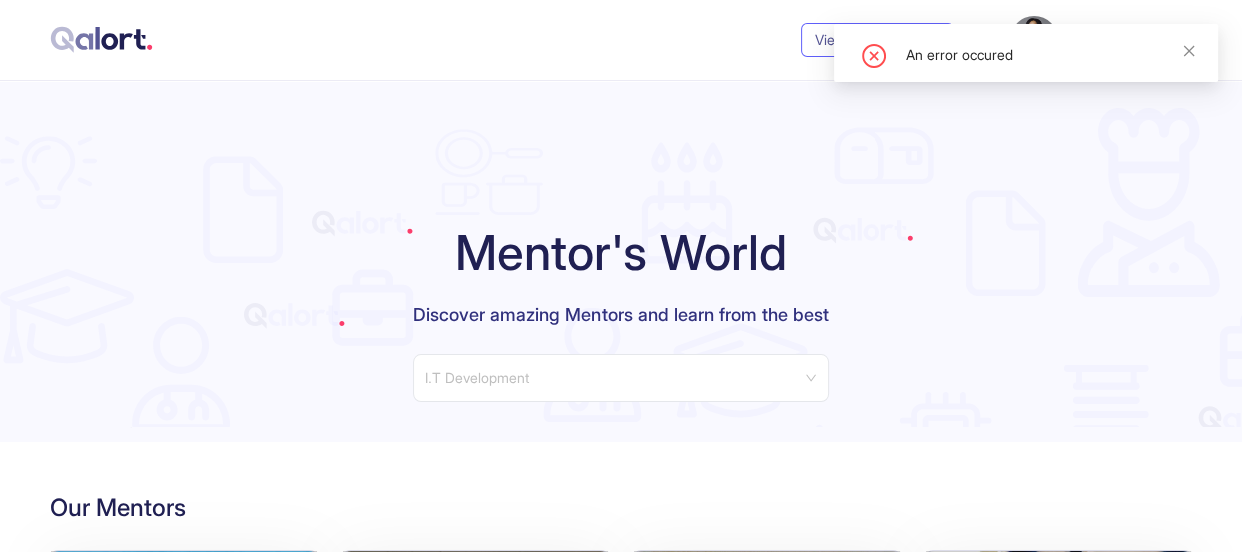click on "I.T Development" at bounding box center [621, 378] 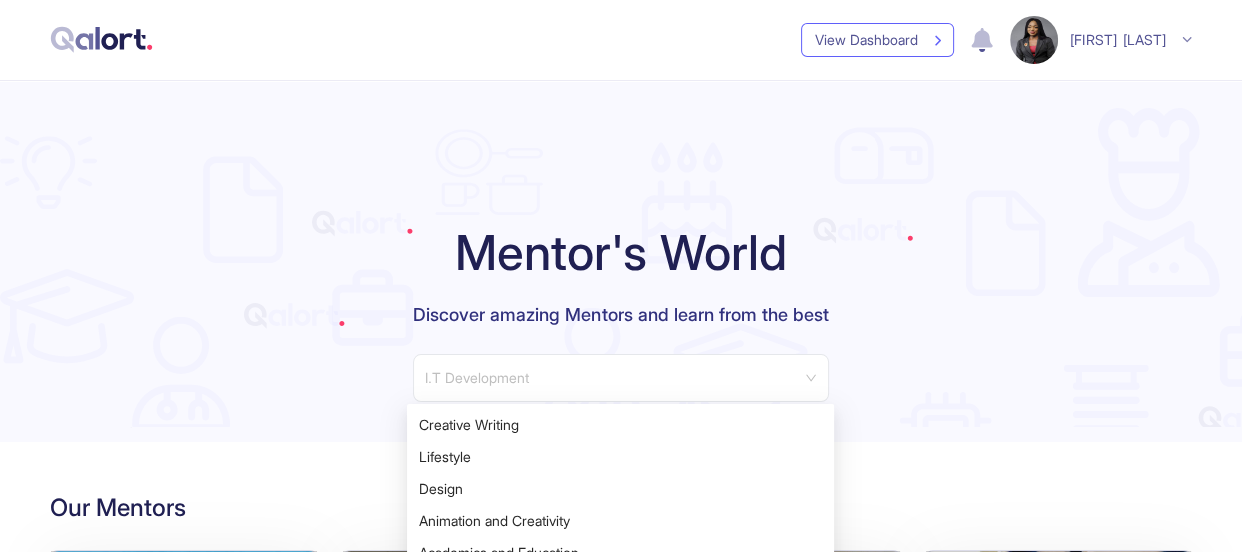 scroll, scrollTop: 0, scrollLeft: 0, axis: both 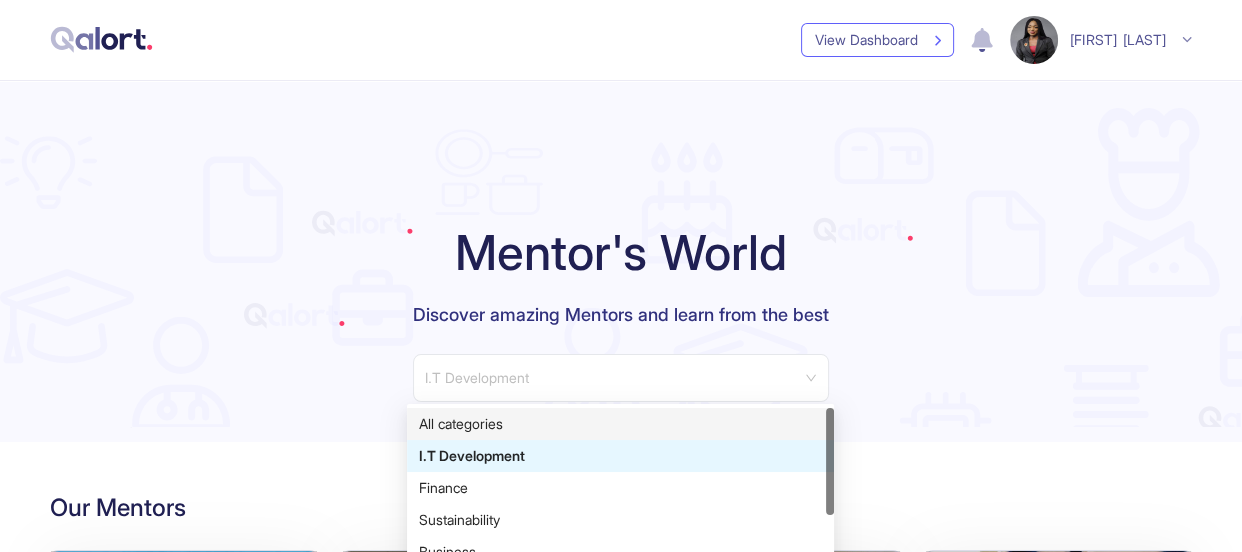 click on "Mentor's World Discover amazing Mentors and learn from the best I.T Development" at bounding box center [621, 261] 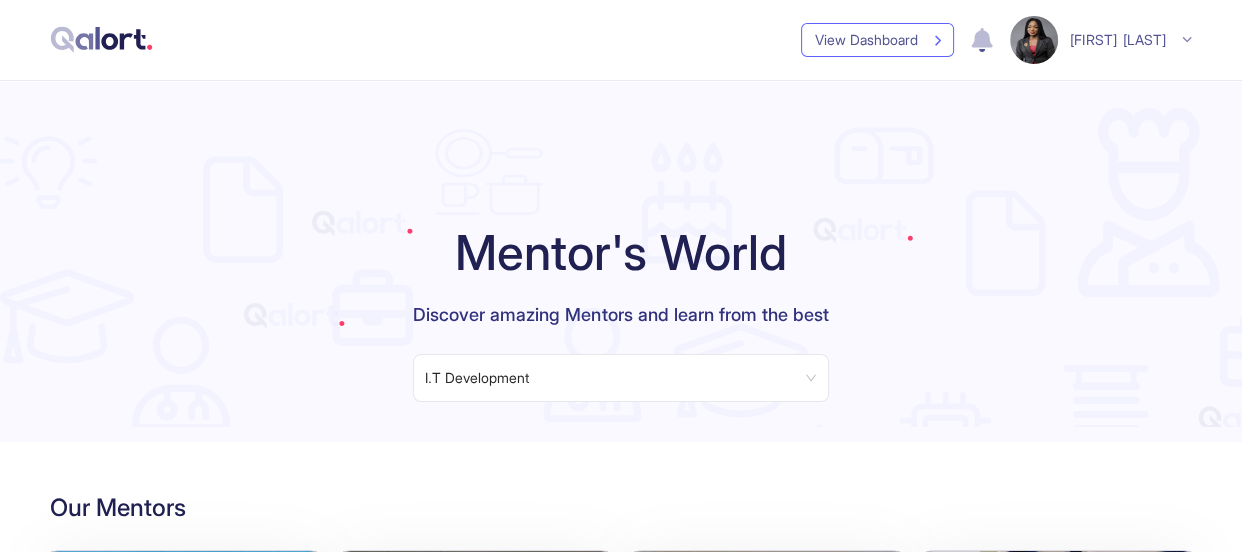 click on "Mentor's World Discover amazing Mentors and learn from the best I.T Development" at bounding box center [621, 261] 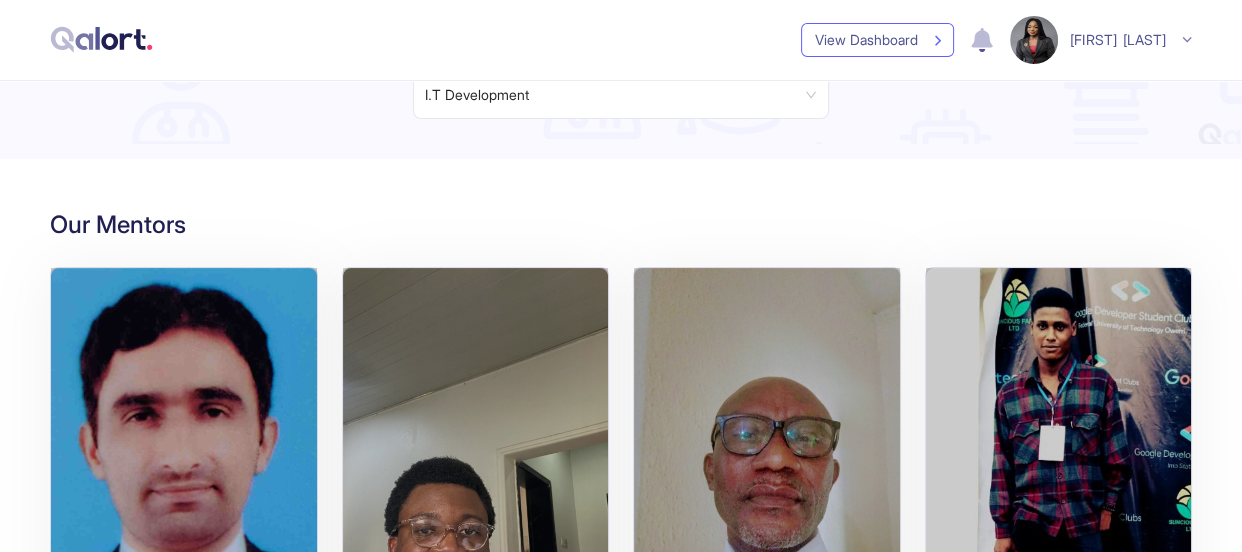 scroll, scrollTop: 417, scrollLeft: 0, axis: vertical 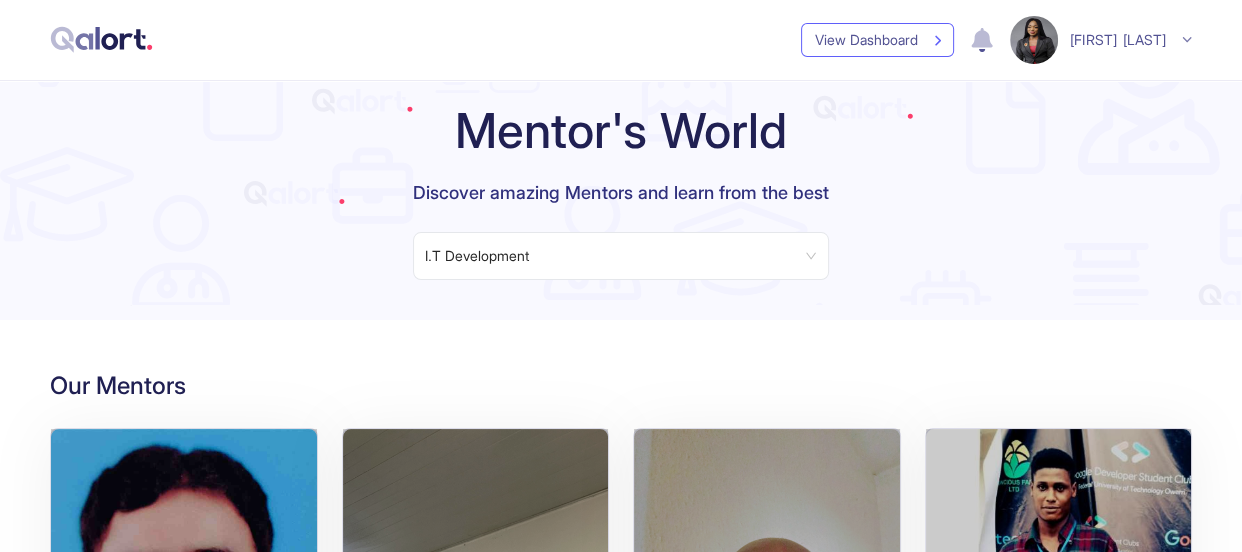 click on "Our Mentors [FIRST] [LAST] Data Science Design Sustainability Creative Writing [FIRST] [LAST] Creative Writing Creative Writing Marketing [FIRST] [LAST] Creative Writing Design Academics and Education Language and Literature Exam prep Photography [FIRST] [LAST] I.T Development Marketing [FIRST] [LAST] I.T Development Exam prep Design [FIRST] [LAST] Finance Business Finance Investment Business" at bounding box center [621, 834] 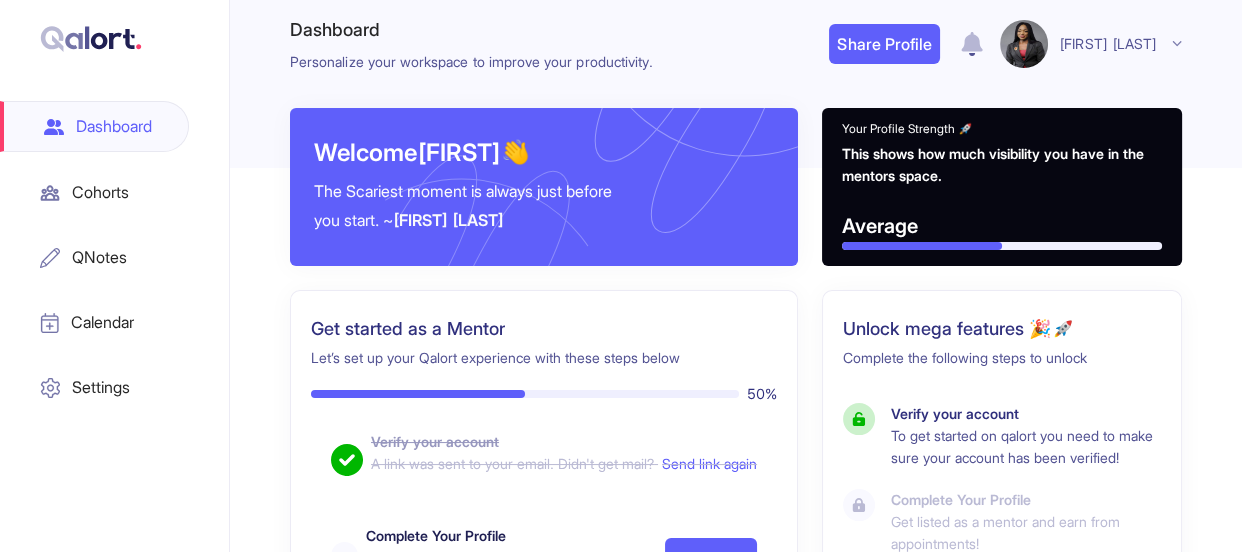 scroll, scrollTop: 0, scrollLeft: 0, axis: both 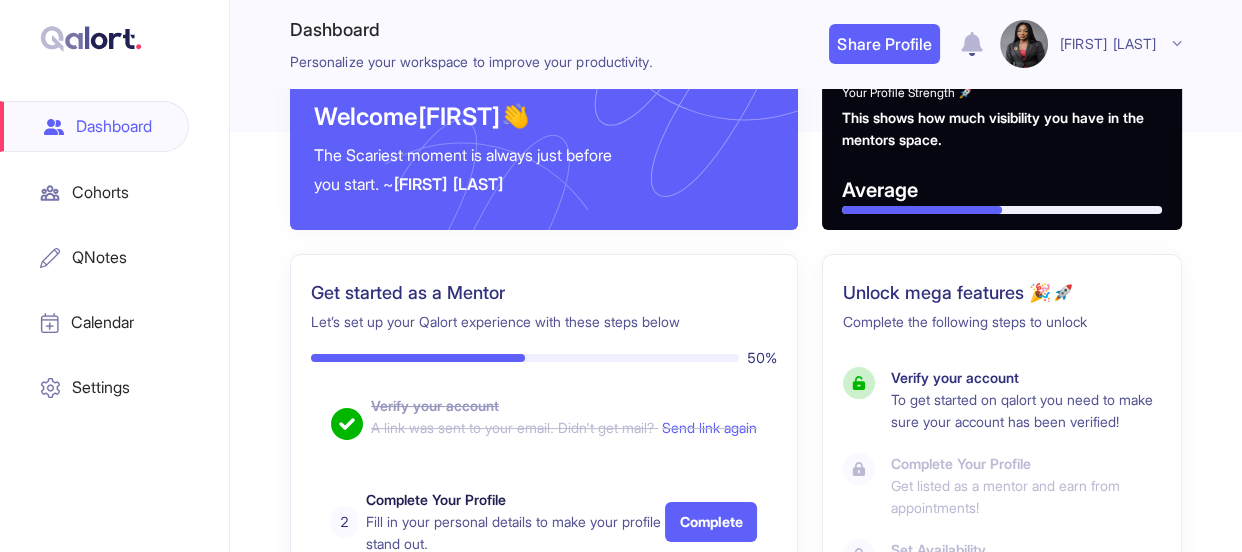 type 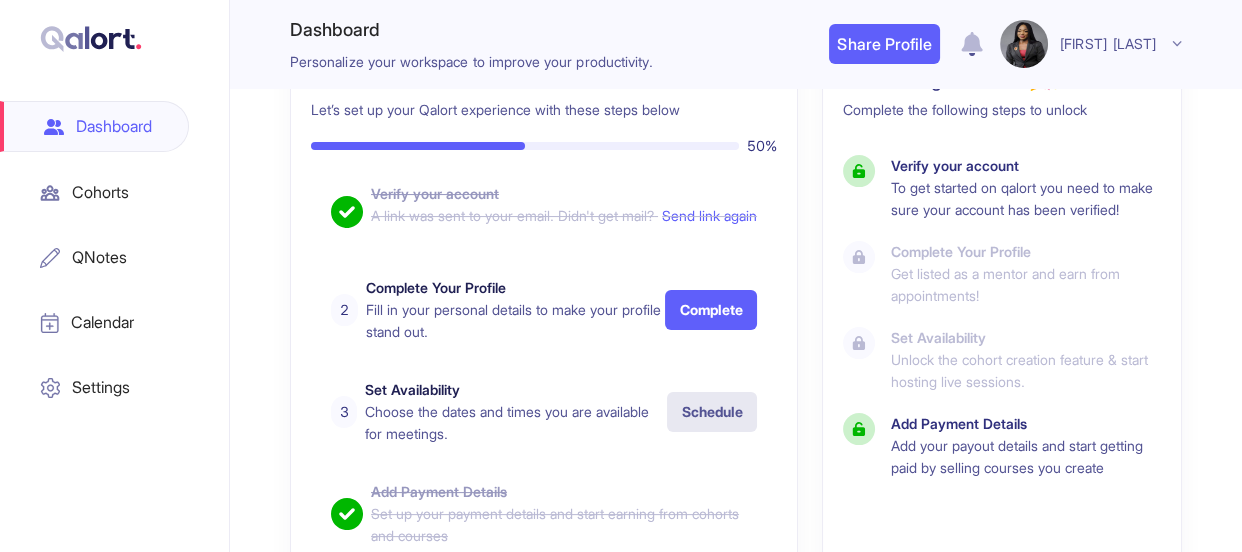 scroll, scrollTop: 262, scrollLeft: 0, axis: vertical 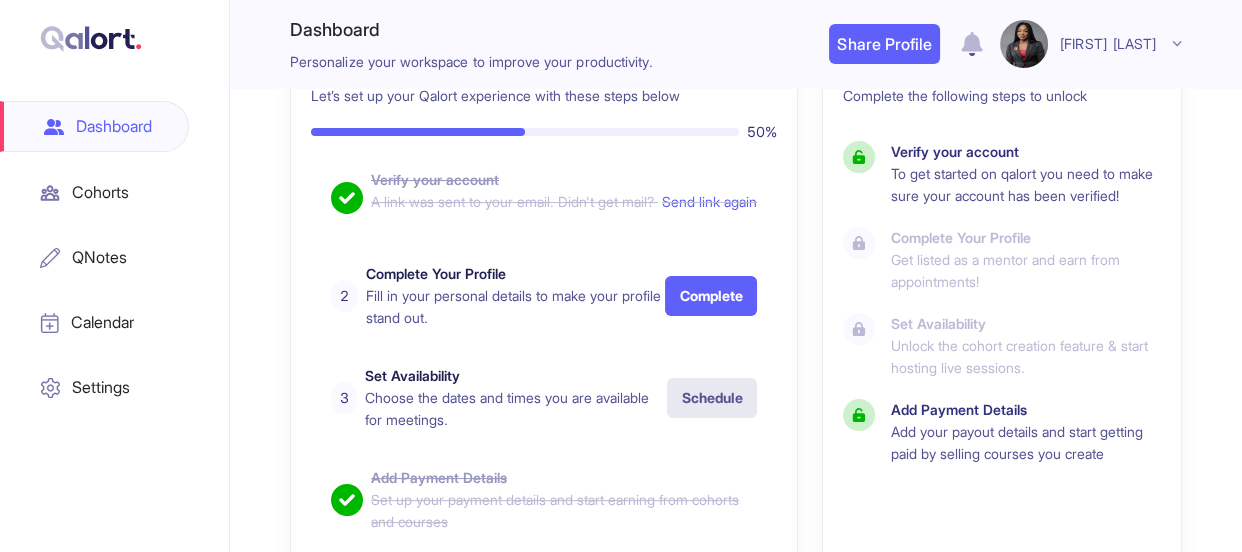 type 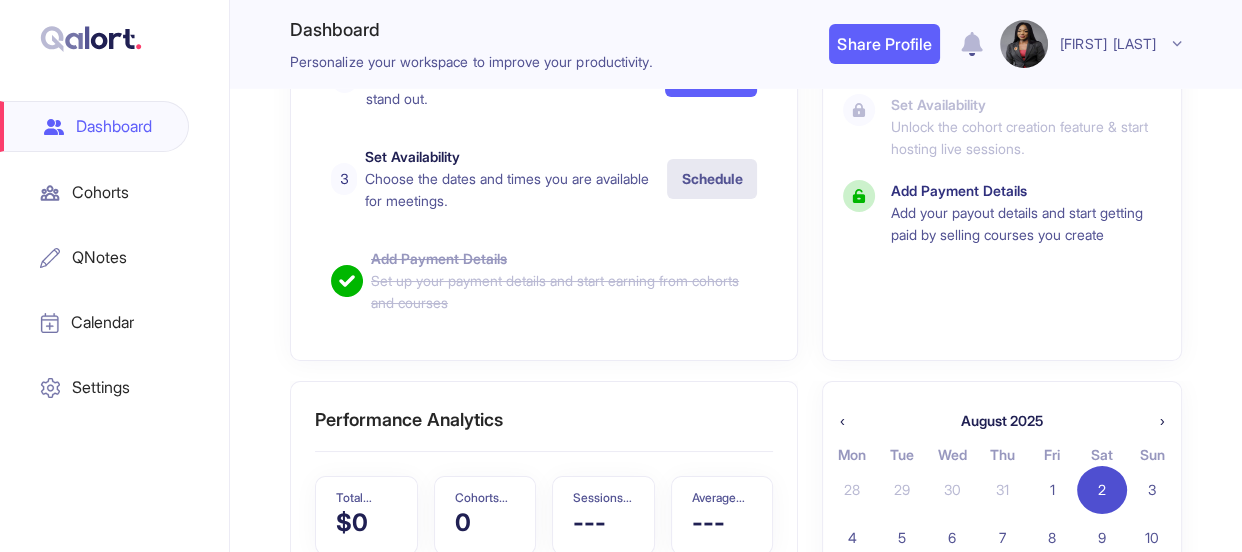 type 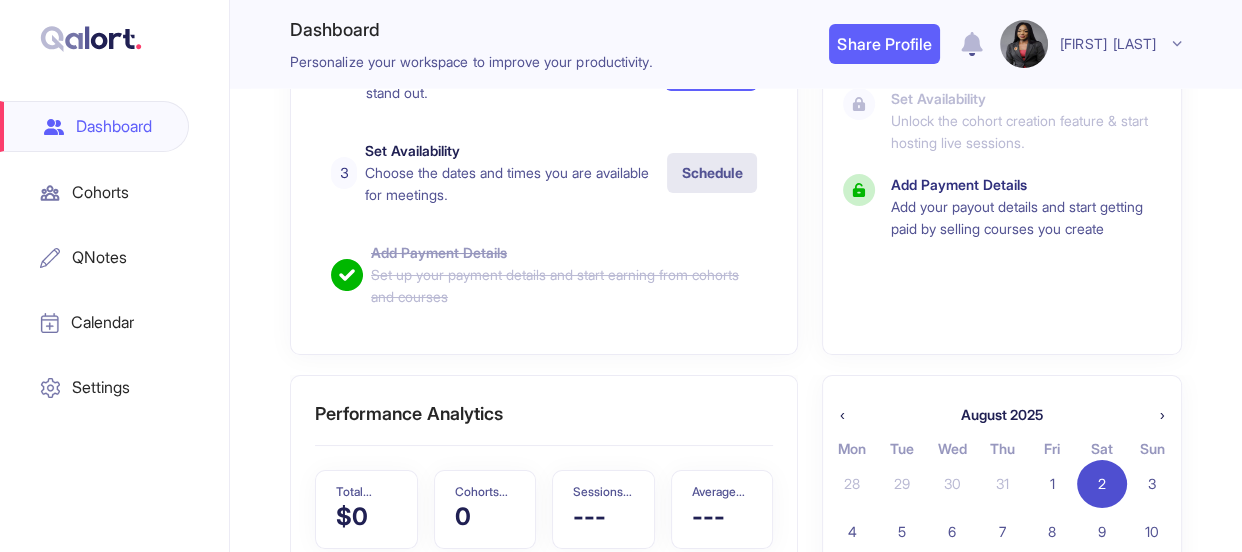 type 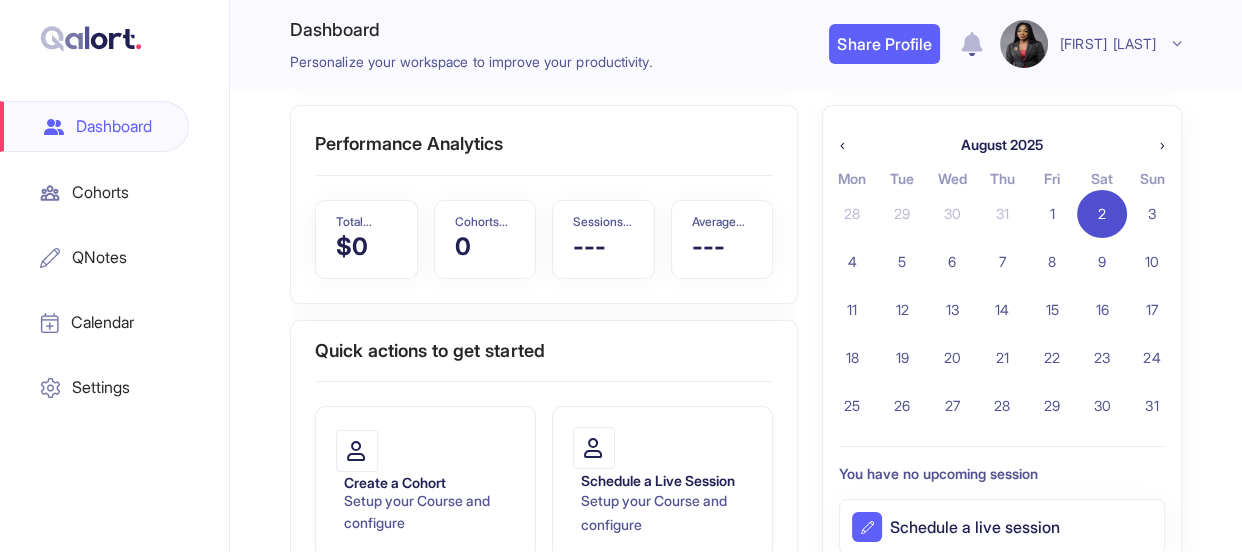 type 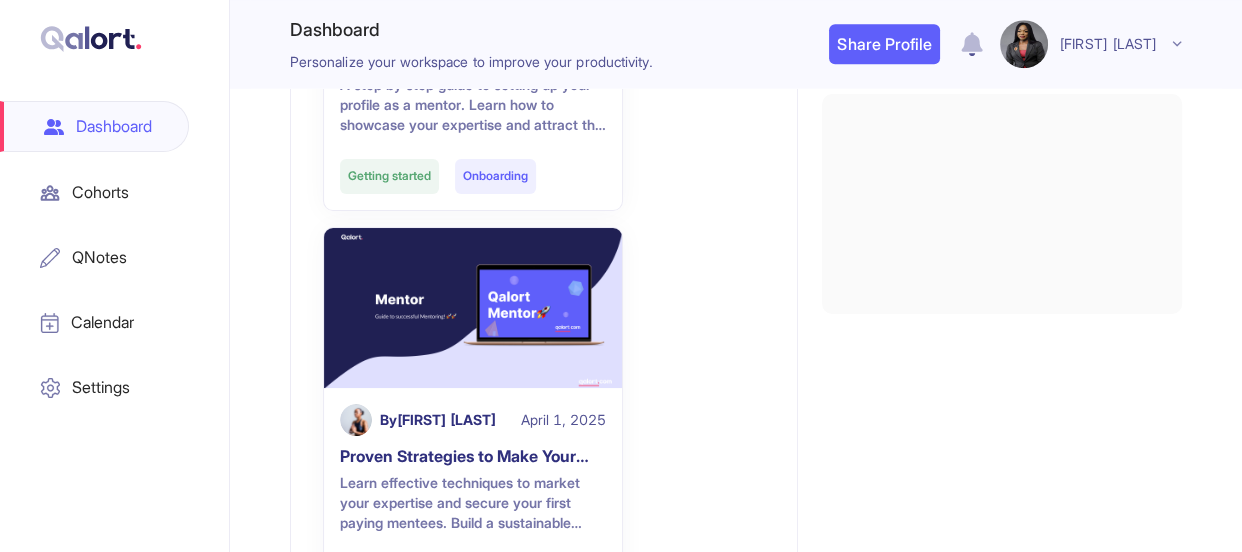 scroll, scrollTop: 883, scrollLeft: 0, axis: vertical 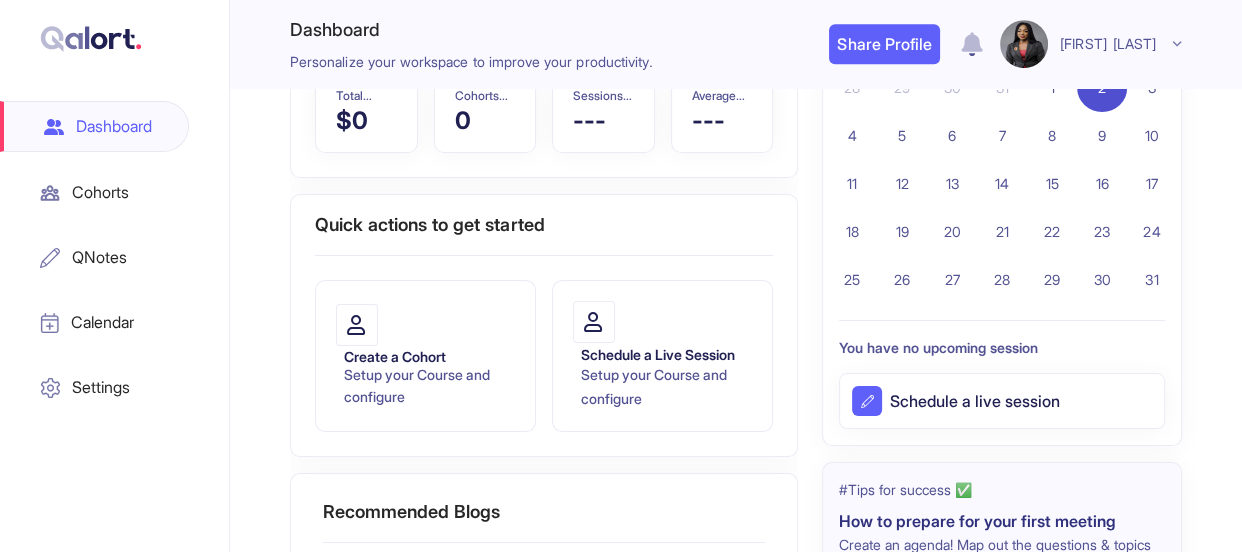 type 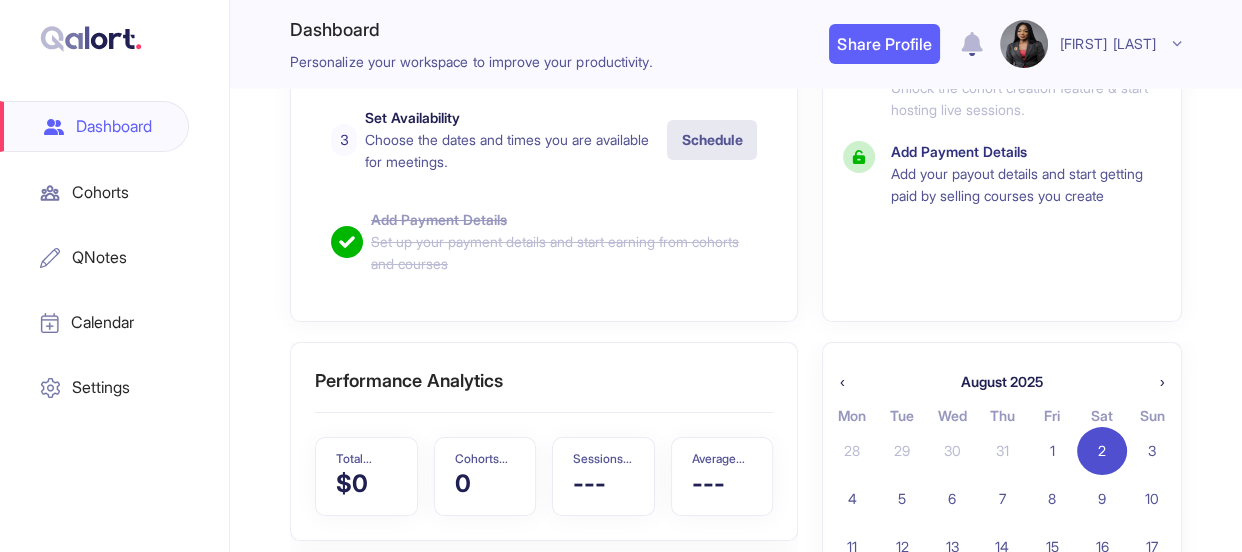 scroll, scrollTop: 411, scrollLeft: 0, axis: vertical 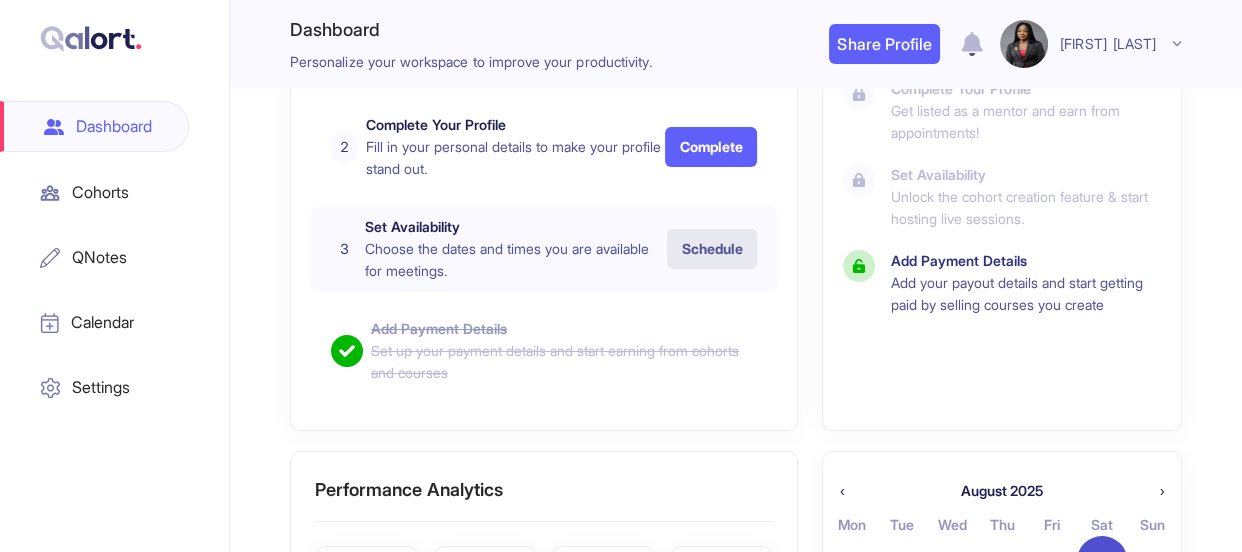 click on "Choose the dates and times you are available for meetings." at bounding box center (516, 260) 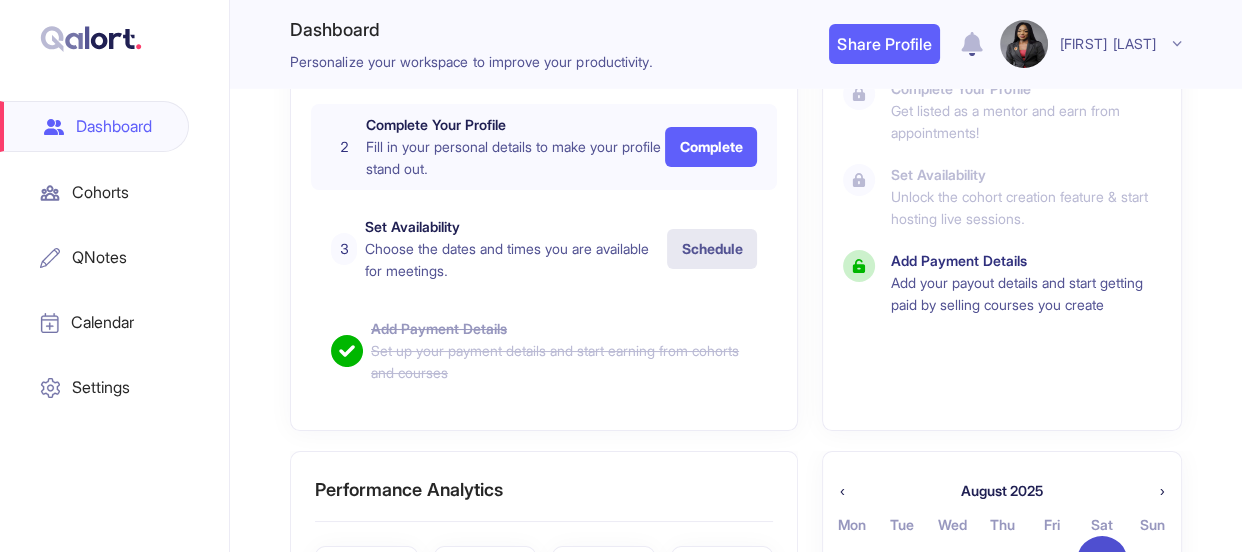 click on "Complete Your Profile" at bounding box center (516, 125) 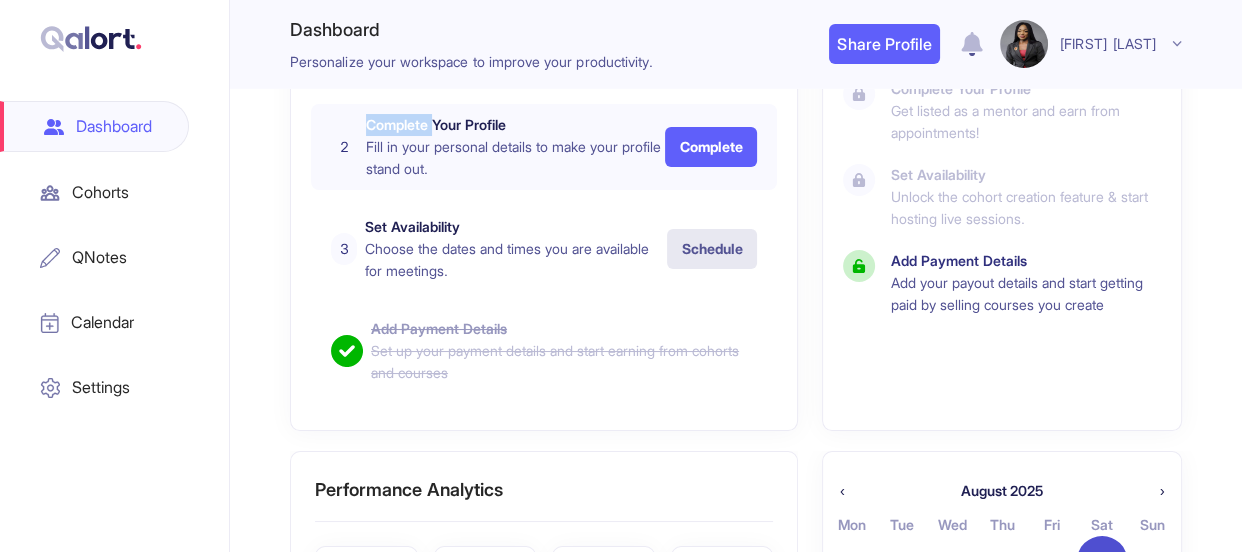 click on "Complete Your Profile" at bounding box center [516, 125] 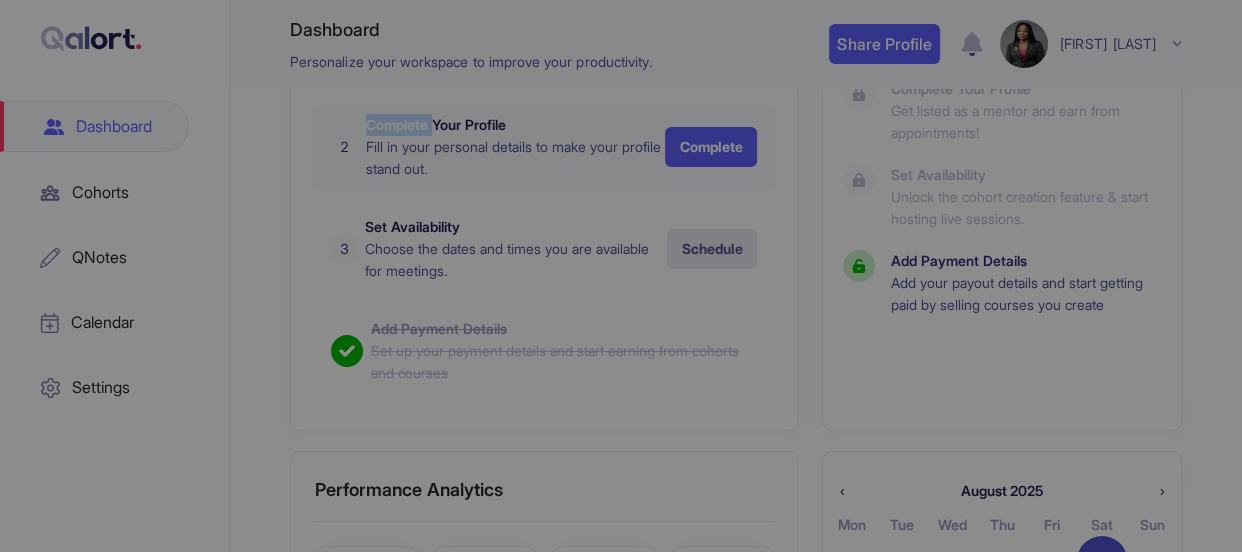 click on "Finish setting up your profile!" at bounding box center (620, 196) 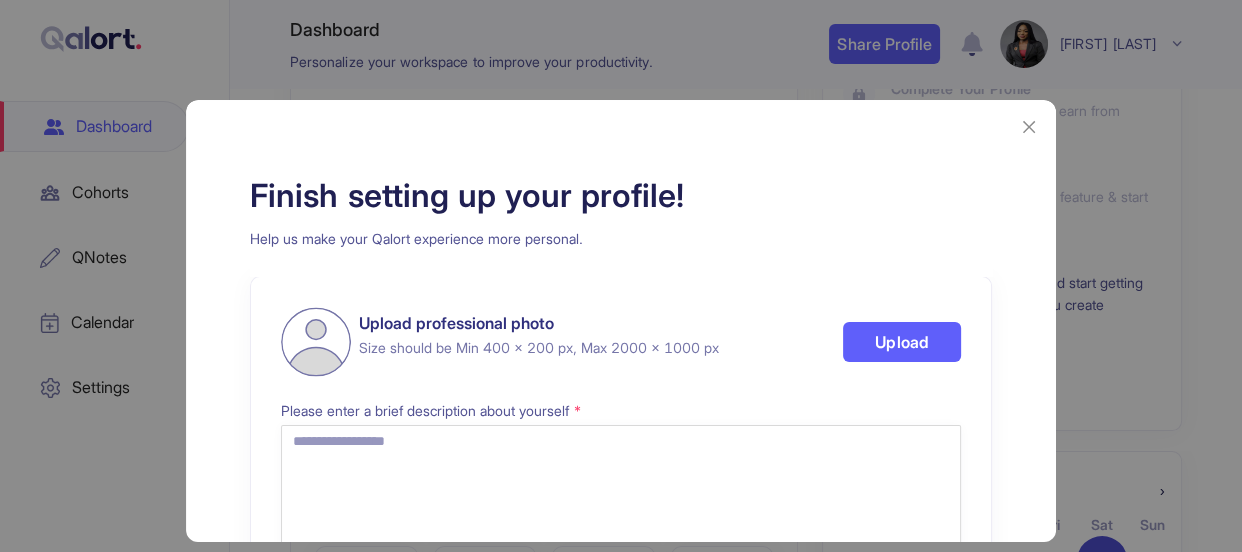 click on "Finish setting up your profile! Help us make your Qalort experience more personal. Upload professional photo Size should be Min 400 x 200 px, Max 2000 x 1000 px Upload Please enter a brief description about yourself   * Country Phone [COUNTRY] [PHONE]" at bounding box center [620, 499] 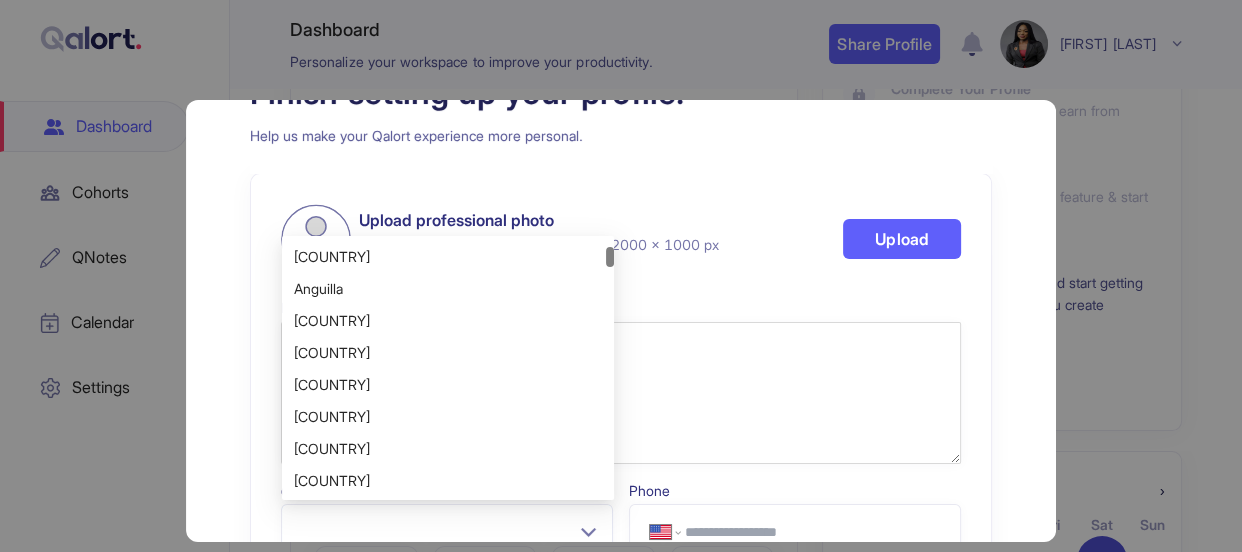scroll, scrollTop: 256, scrollLeft: 0, axis: vertical 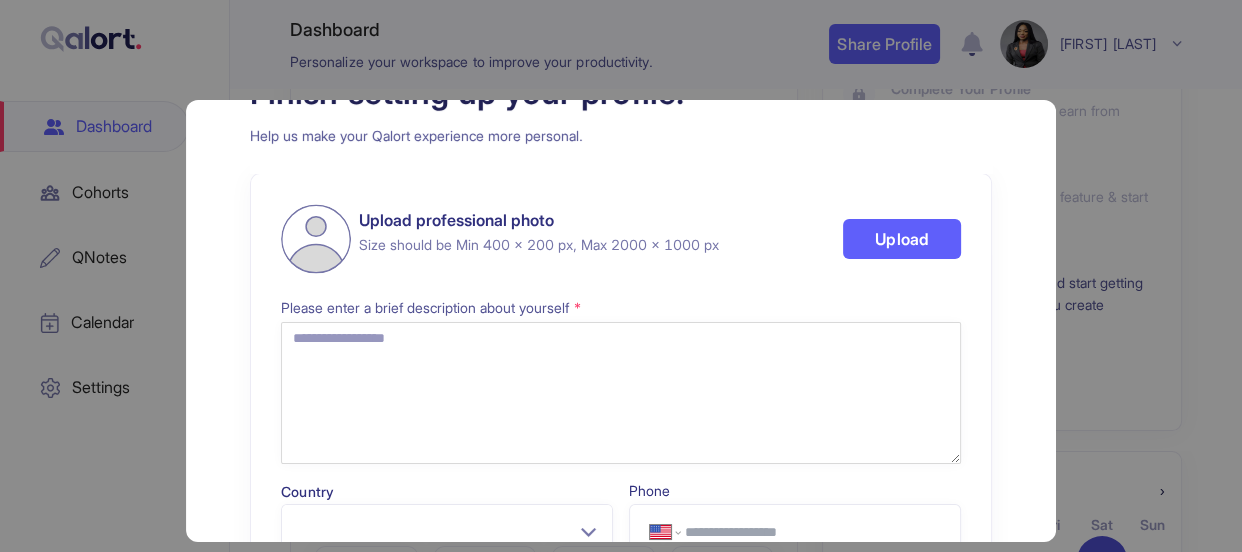 click on "Finish setting up your profile! Help us make your Qalort experience more personal. Upload professional photo Size should be Min 400 x 200 px, Max 2000 x 1000 px Upload Please enter a brief description about yourself   * Country Phone [COUNTRY] [PHONE]" at bounding box center (620, 396) 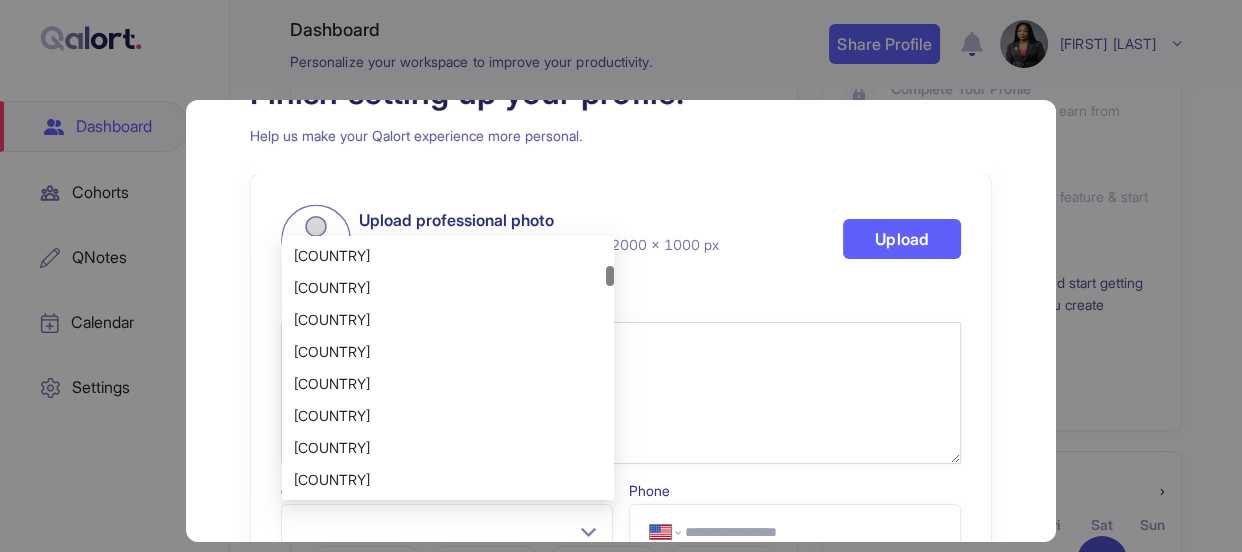 scroll, scrollTop: 896, scrollLeft: 0, axis: vertical 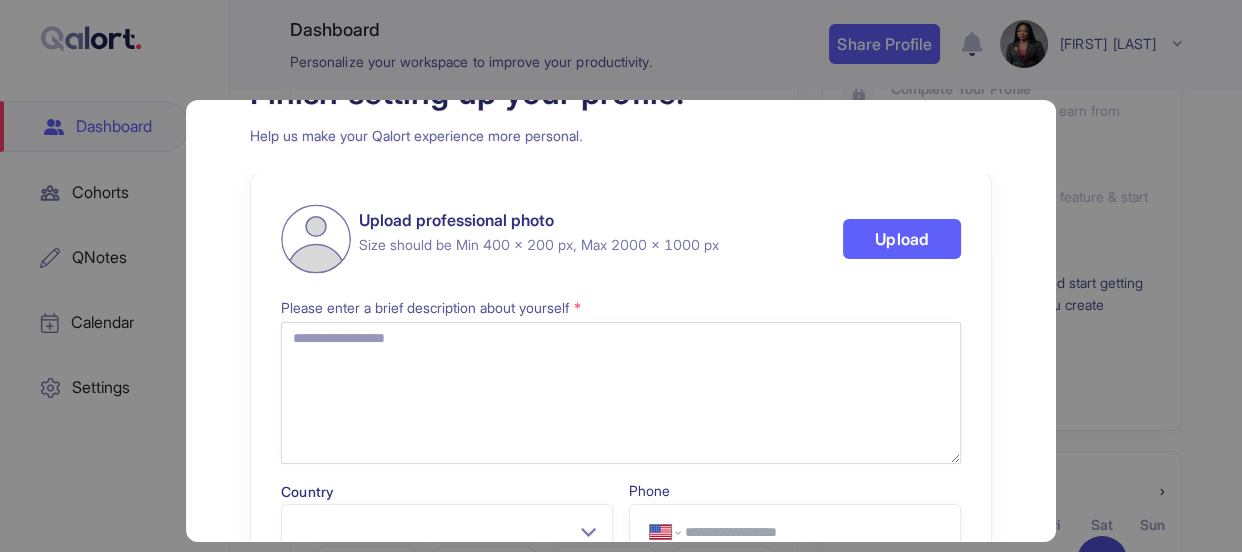 click on "Finish setting up your profile! Help us make your Qalort experience more personal. Upload professional photo Size should be Min 400 x 200 px, Max 2000 x 1000 px Upload Please enter a brief description about yourself   * Country Phone [COUNTRY] [PHONE]" at bounding box center (620, 396) 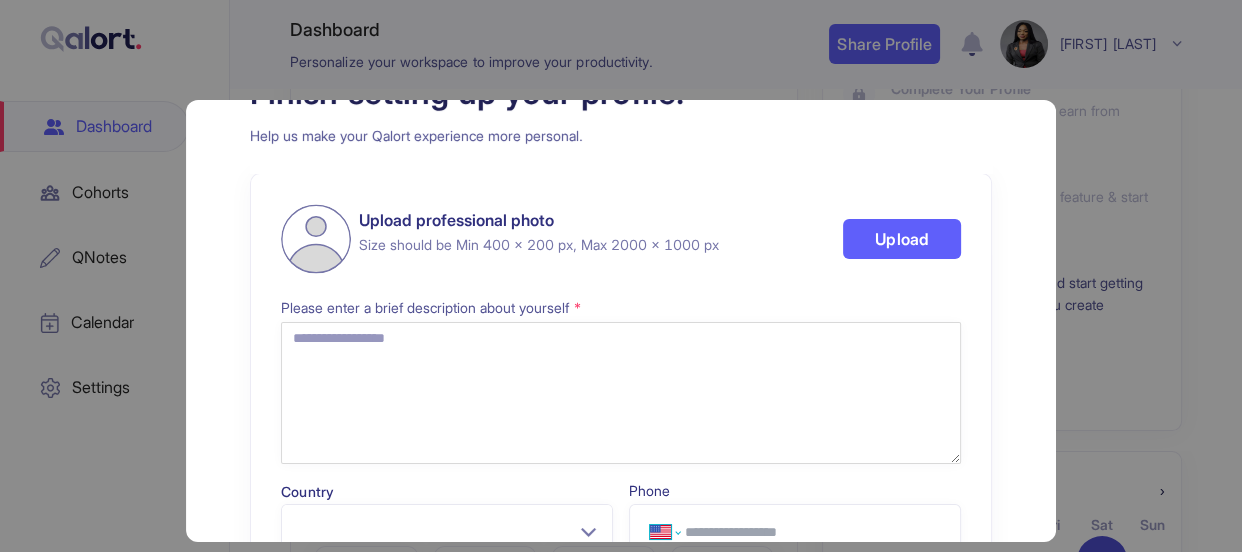 select on "**" 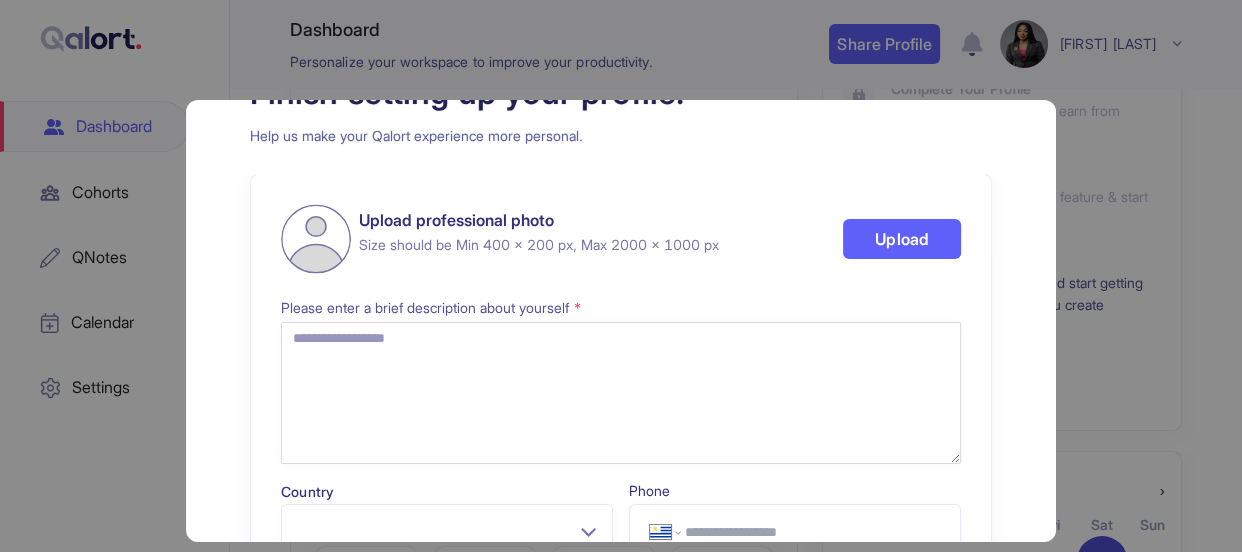 click on "Finish setting up your profile! Help us make your Qalort experience more personal. Upload professional photo Size should be Min 400 x 200 px, Max 2000 x 1000 px Upload Please enter a brief description about yourself   * Country Phone [COUNTRY] [PHONE]" at bounding box center [620, 396] 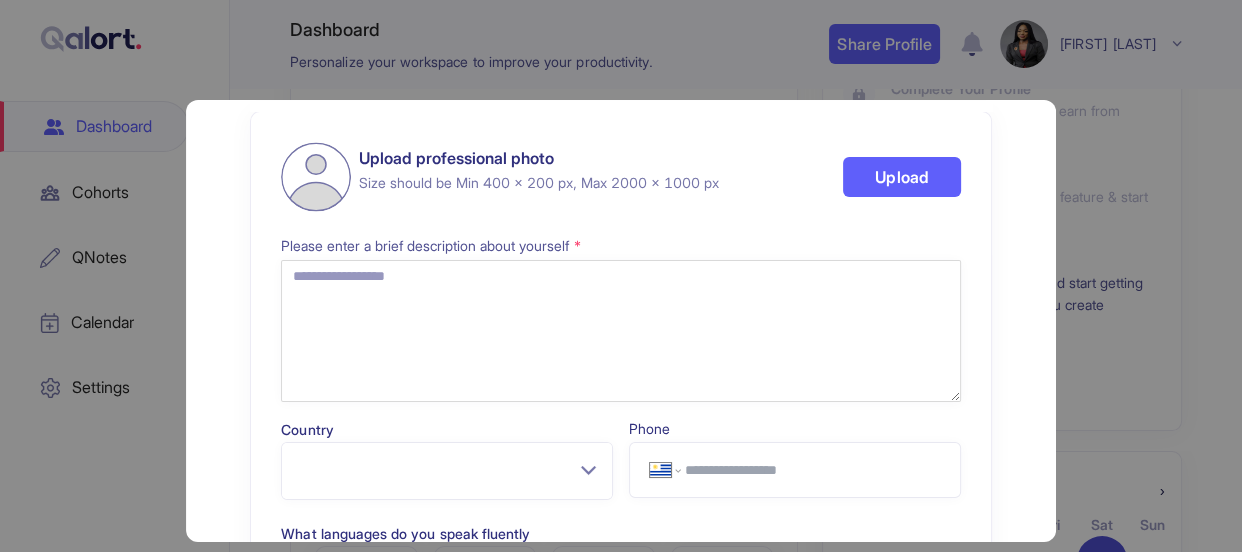 scroll, scrollTop: 214, scrollLeft: 0, axis: vertical 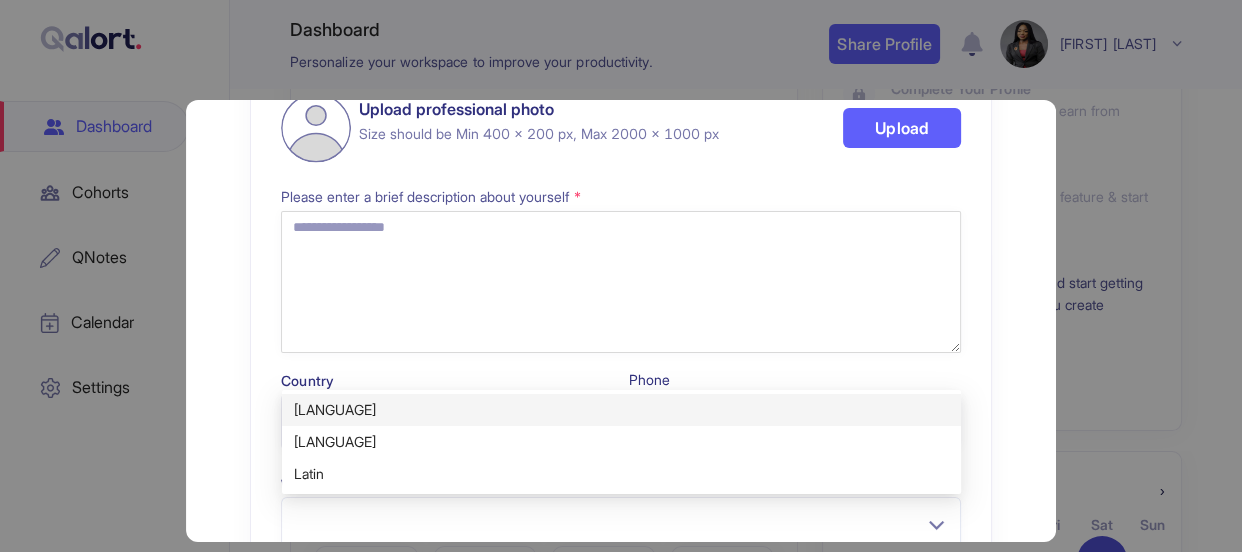 click on "Finish setting up your profile! Help us make your Qalort experience more personal. Upload professional photo Size should be Min 400 x 200 px, Max 2000 x 1000 px Upload Please enter a brief description about yourself   * Country Phone [COUNTRY] [PHONE]" at bounding box center [620, 285] 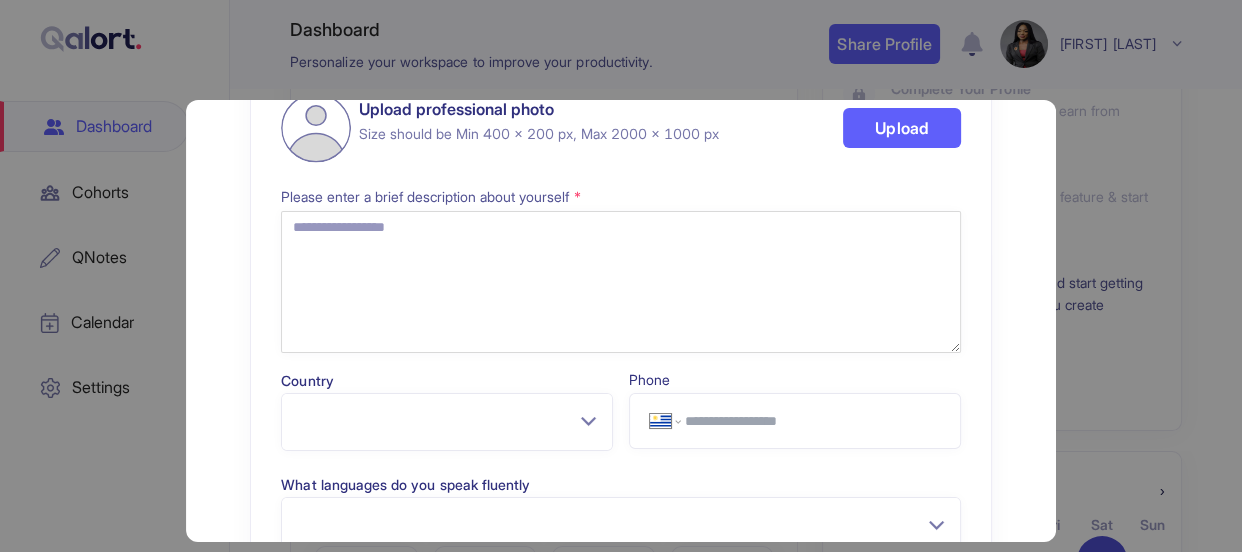 scroll, scrollTop: 332, scrollLeft: 0, axis: vertical 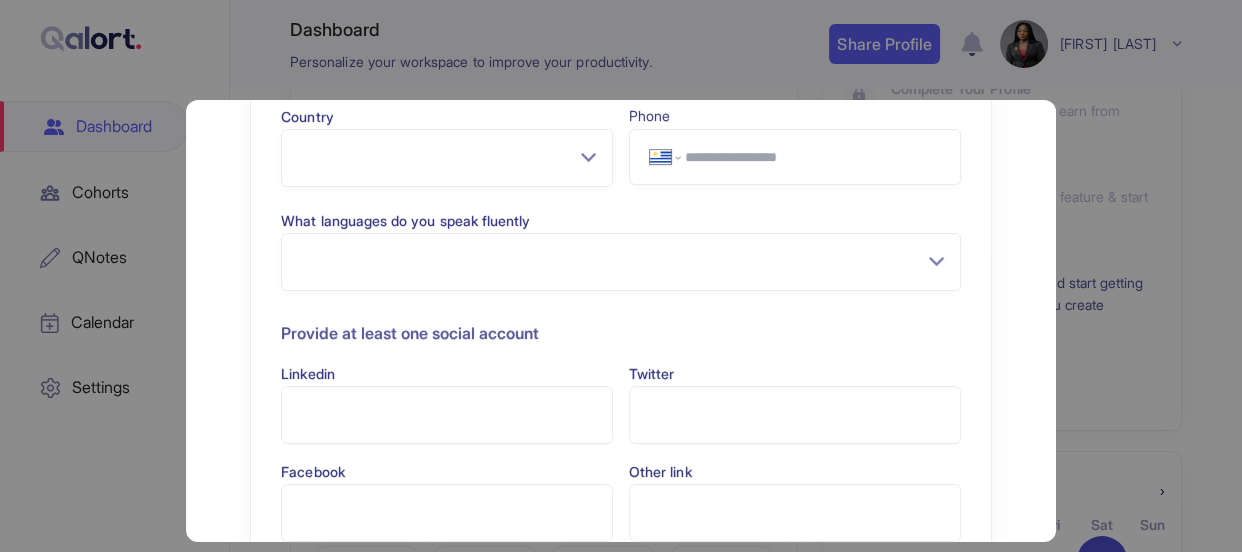 type 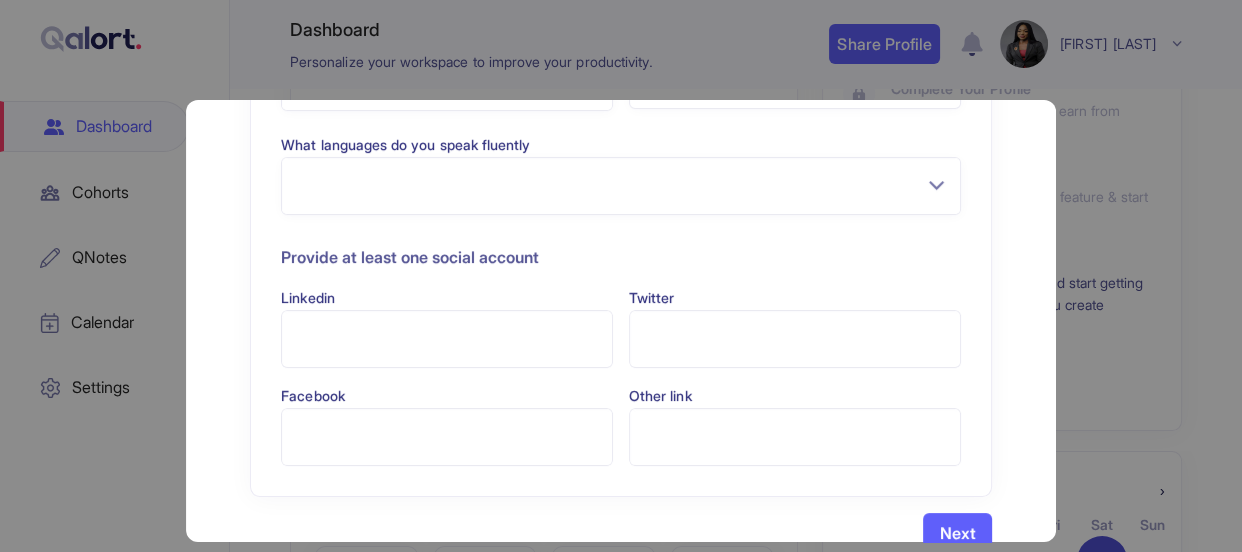 click on "Linkedin" at bounding box center [447, 339] 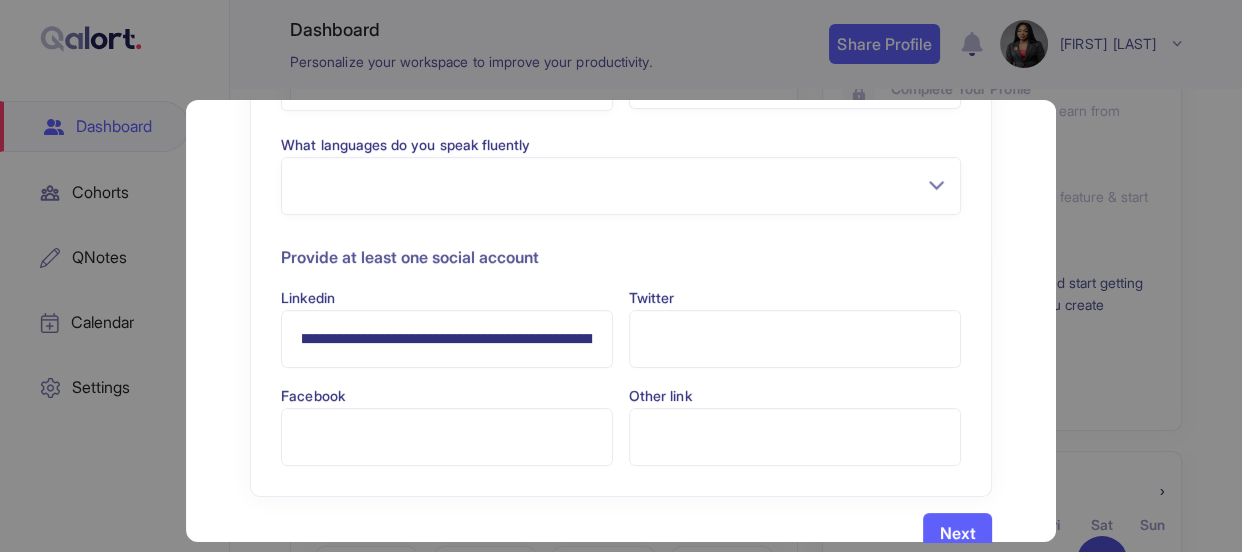 scroll, scrollTop: 0, scrollLeft: 0, axis: both 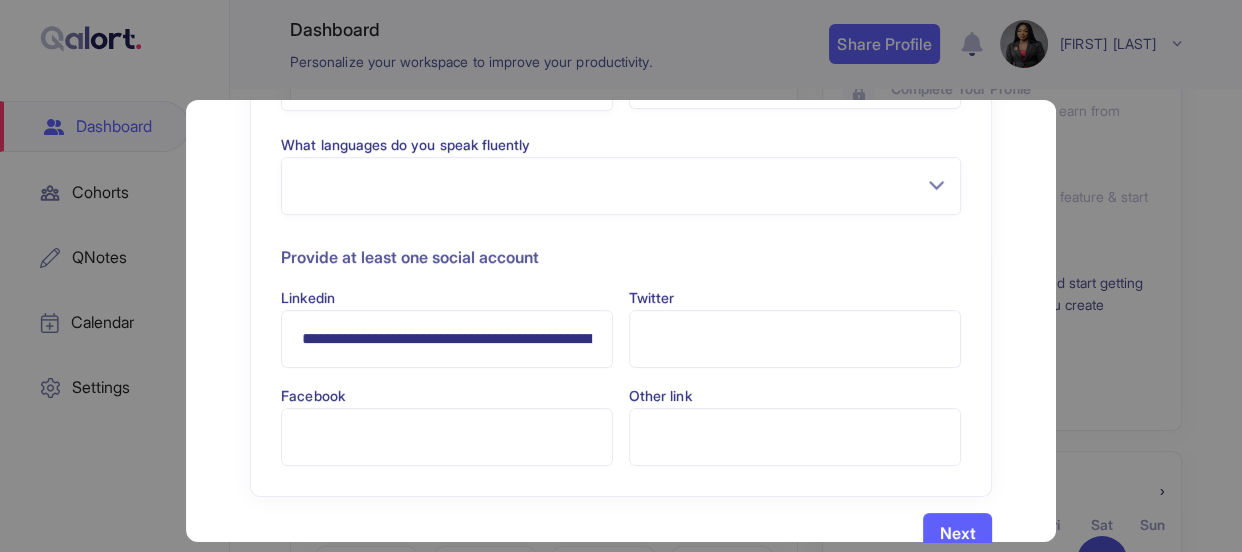 click on "**********" at bounding box center (447, 339) 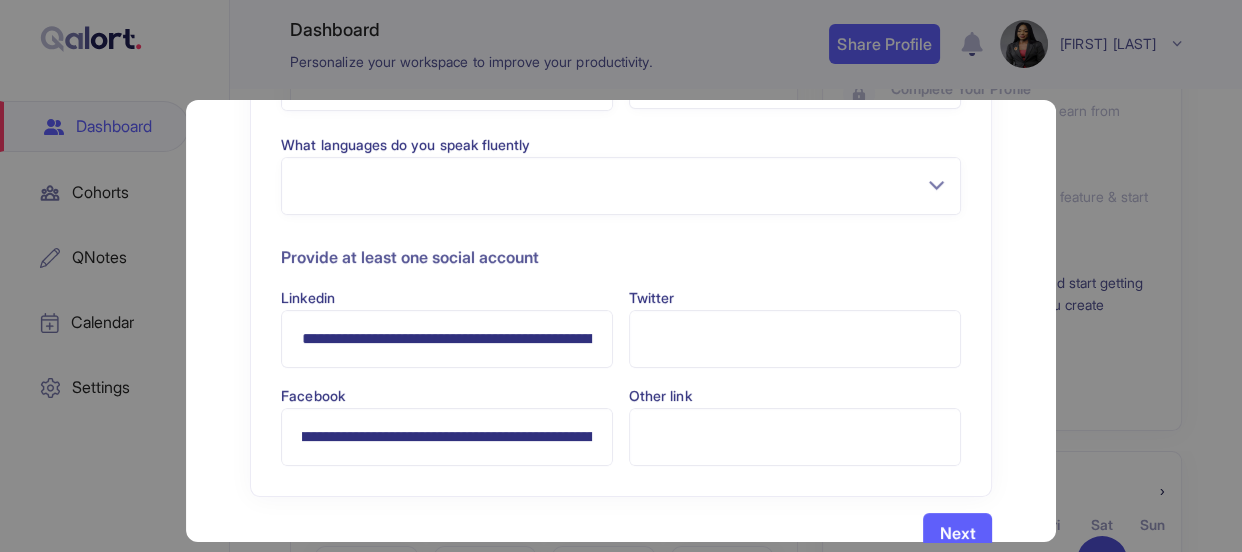 scroll, scrollTop: 0, scrollLeft: 0, axis: both 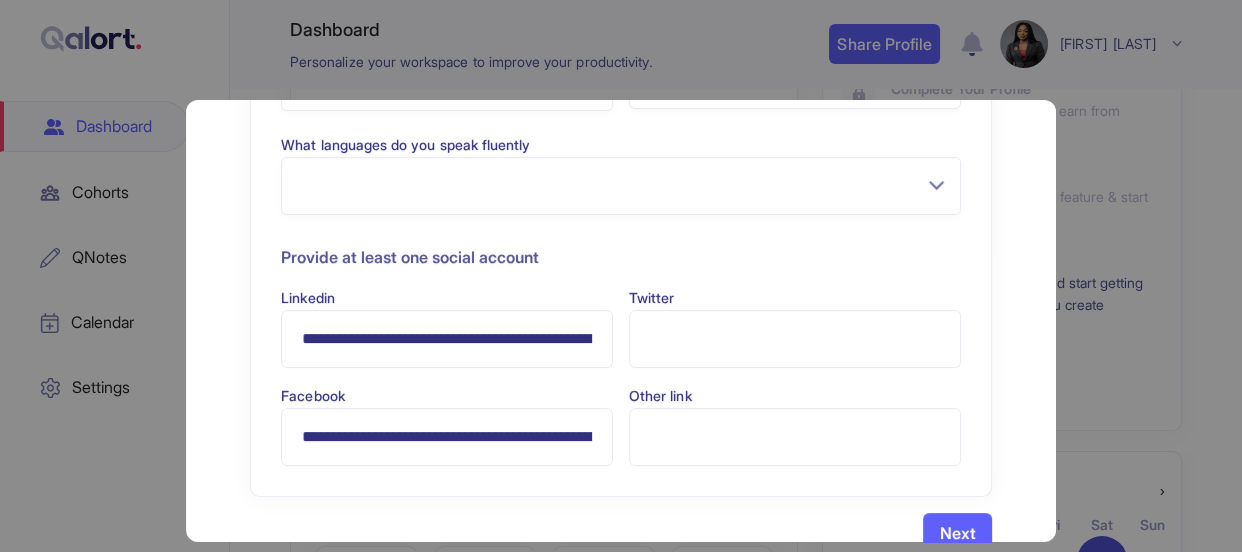click on "**********" at bounding box center (447, 437) 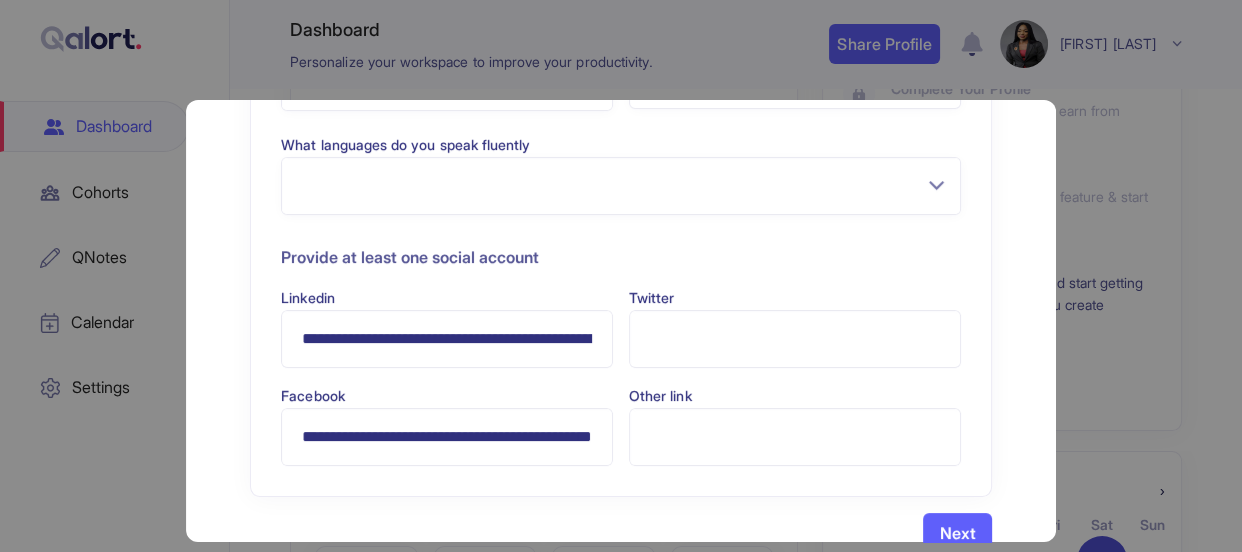 scroll, scrollTop: 0, scrollLeft: 110, axis: horizontal 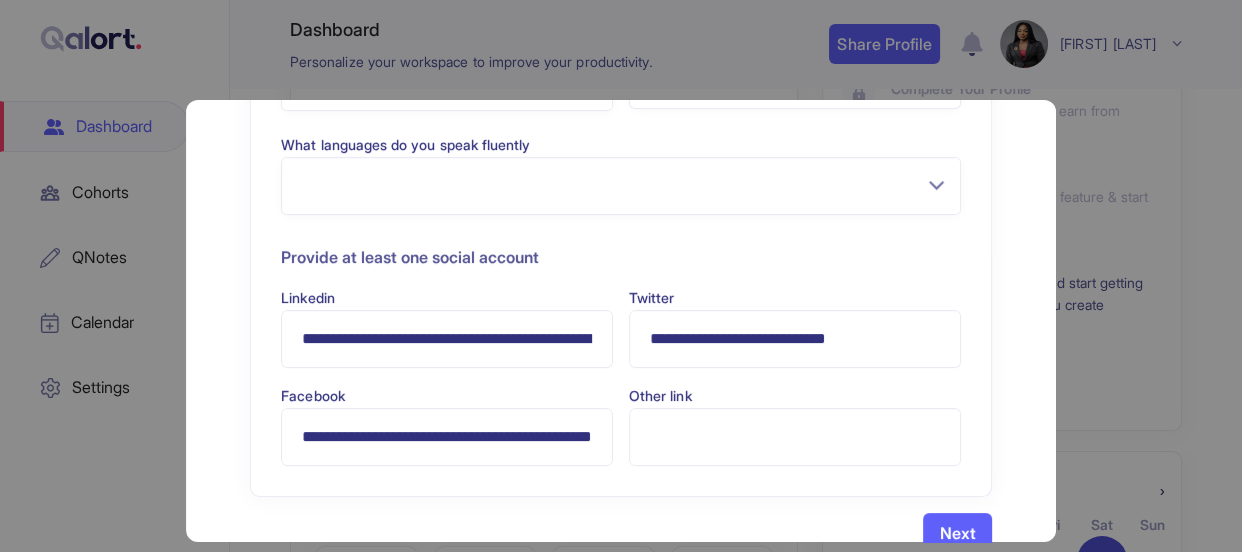 type on "**********" 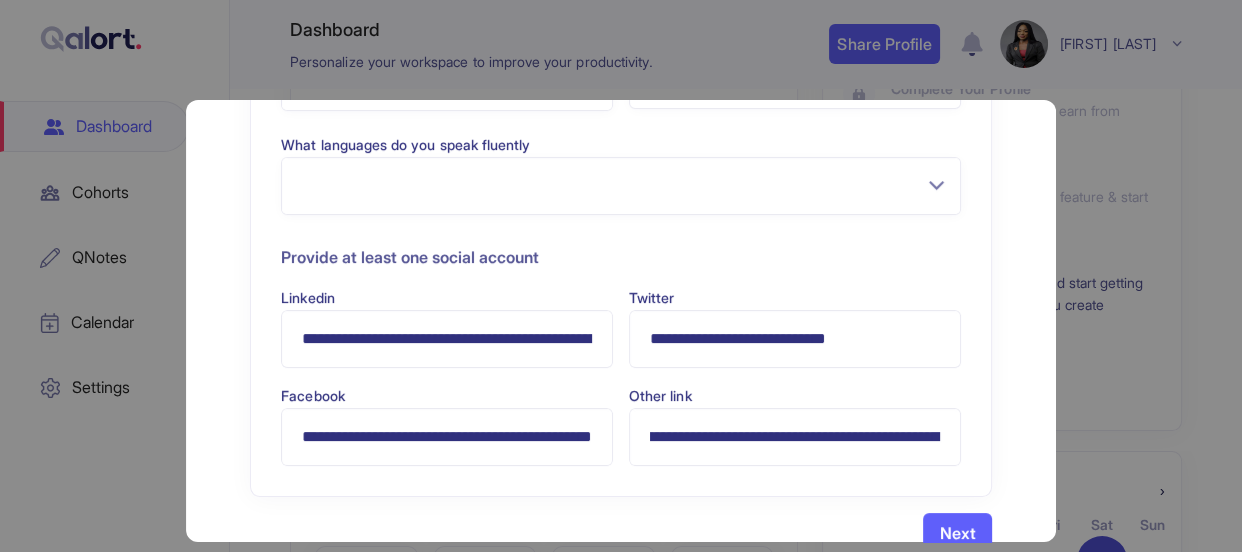 scroll, scrollTop: 0, scrollLeft: 0, axis: both 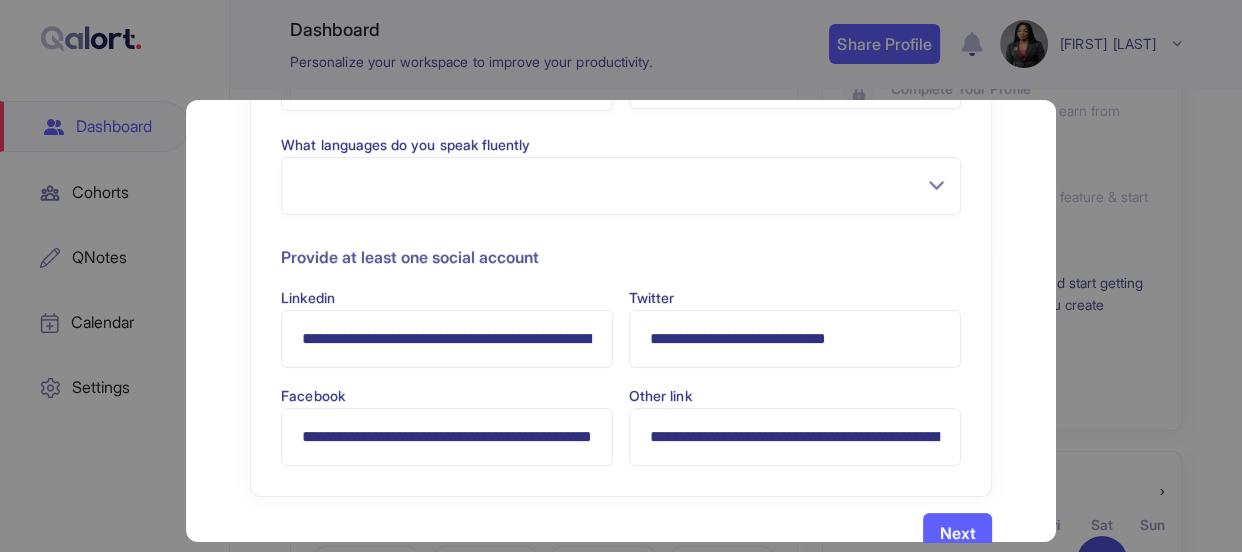 type on "**********" 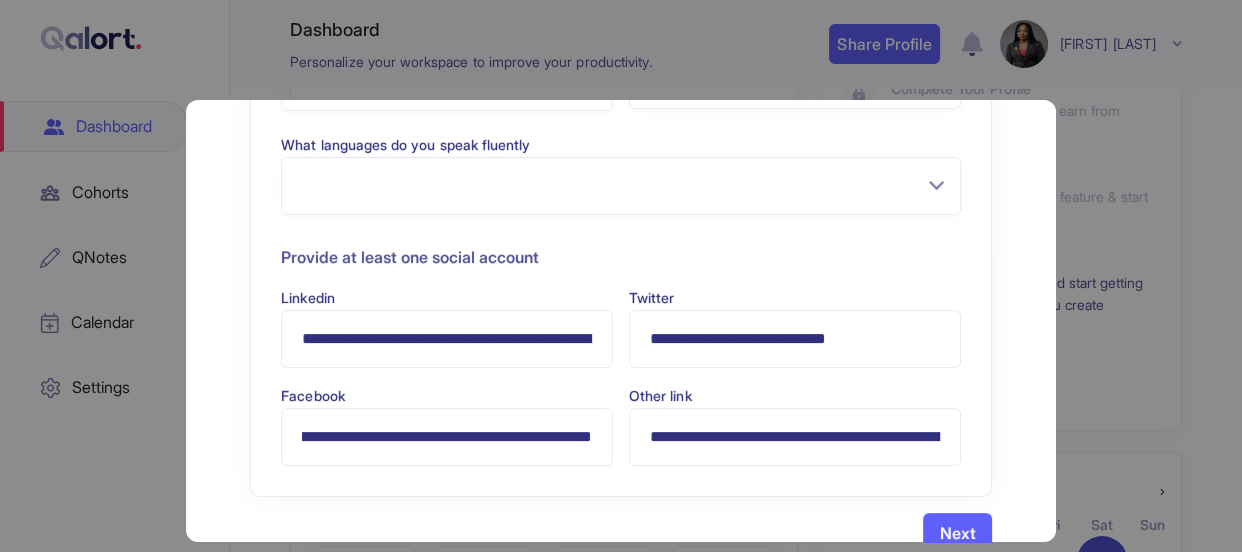 scroll, scrollTop: 0, scrollLeft: 160, axis: horizontal 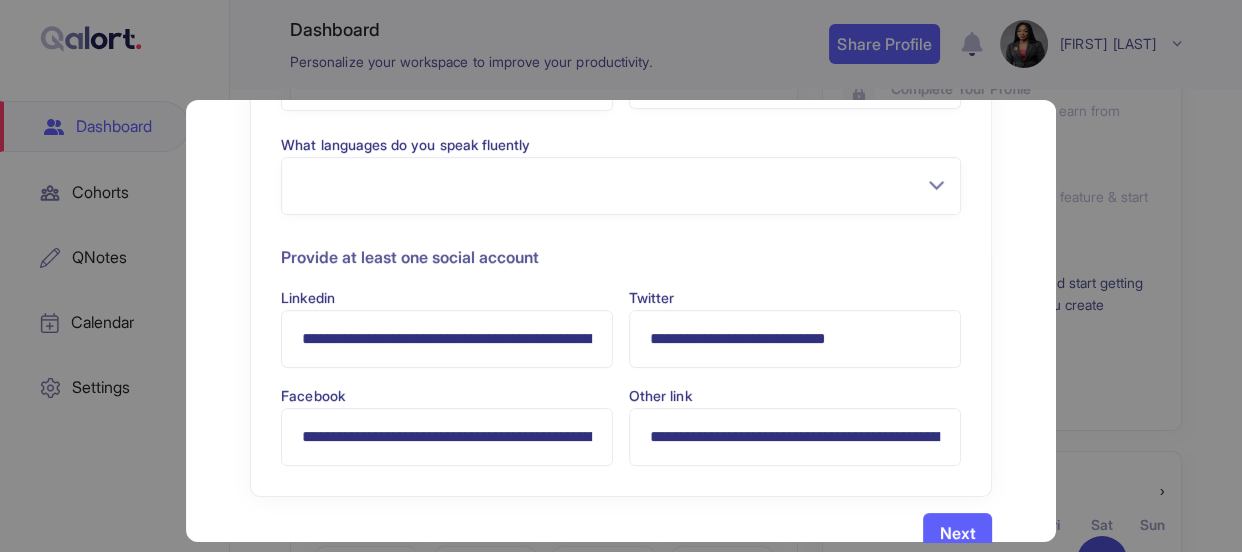 drag, startPoint x: 575, startPoint y: 432, endPoint x: 972, endPoint y: 239, distance: 441.42722 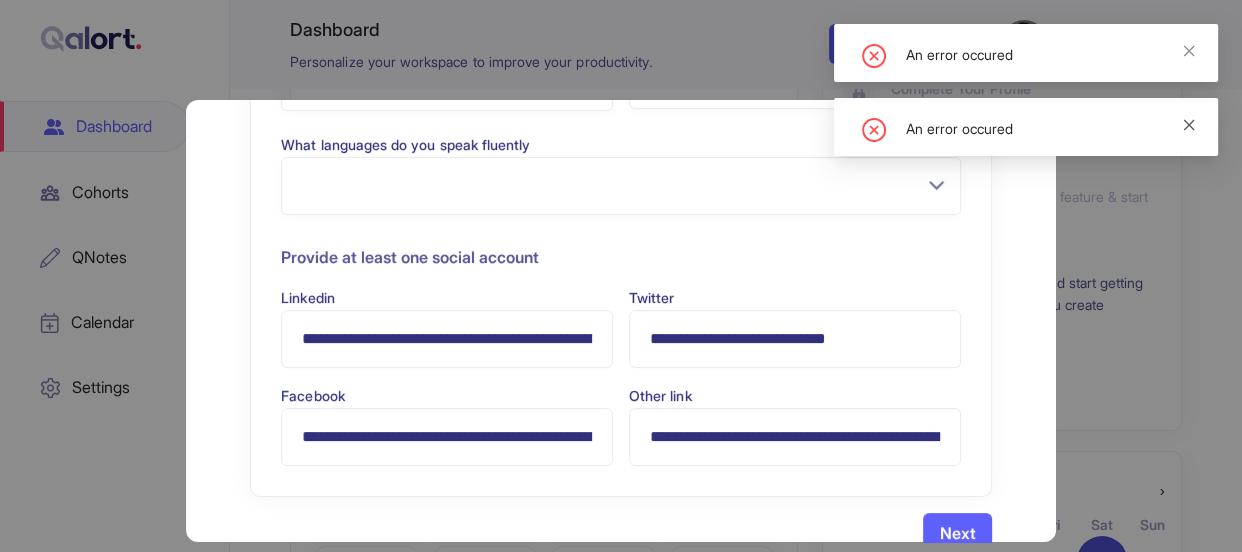 click 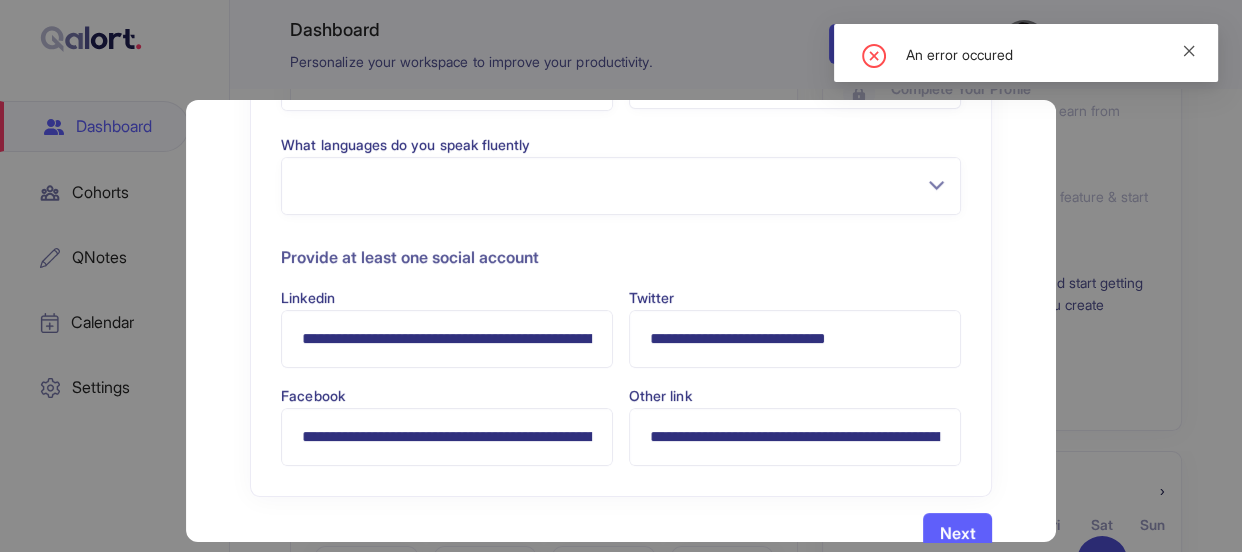 click 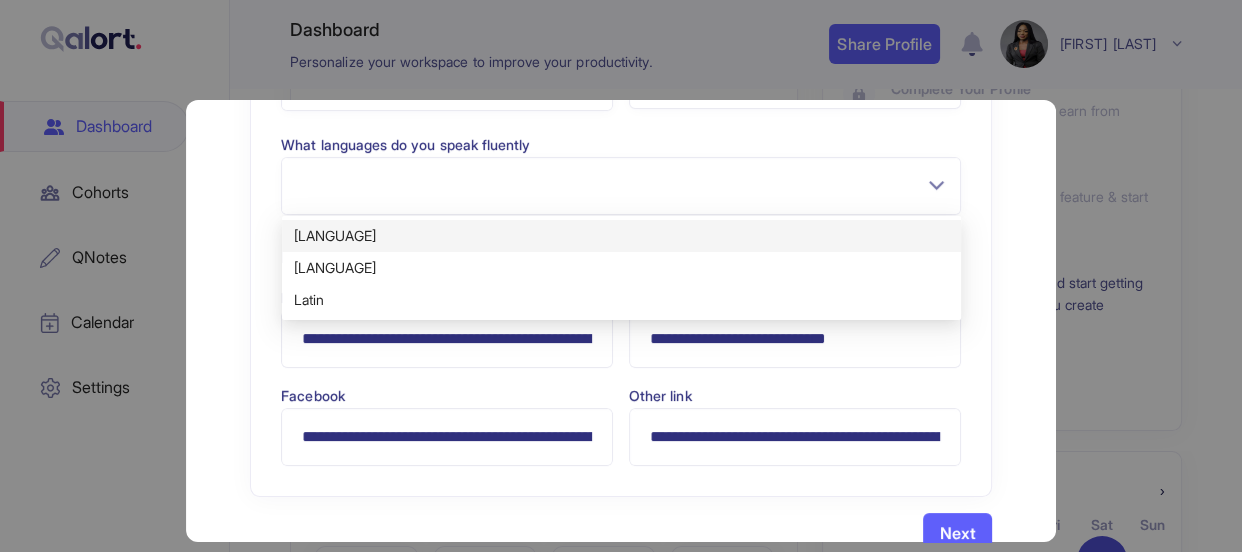 click at bounding box center [620, 186] 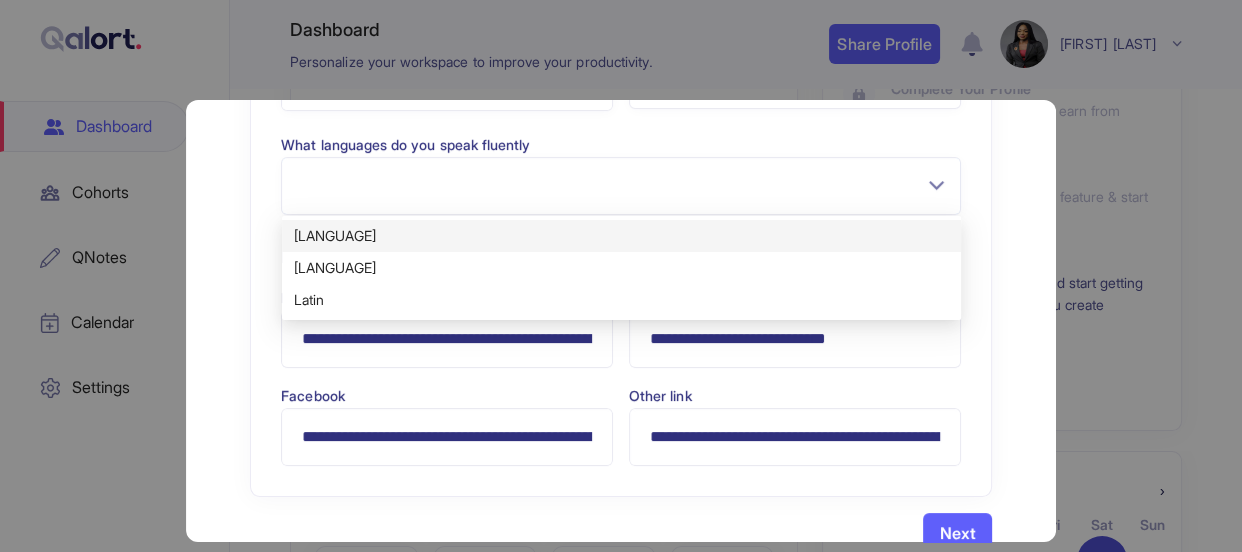 click on "[LANGUAGE]" at bounding box center (621, 236) 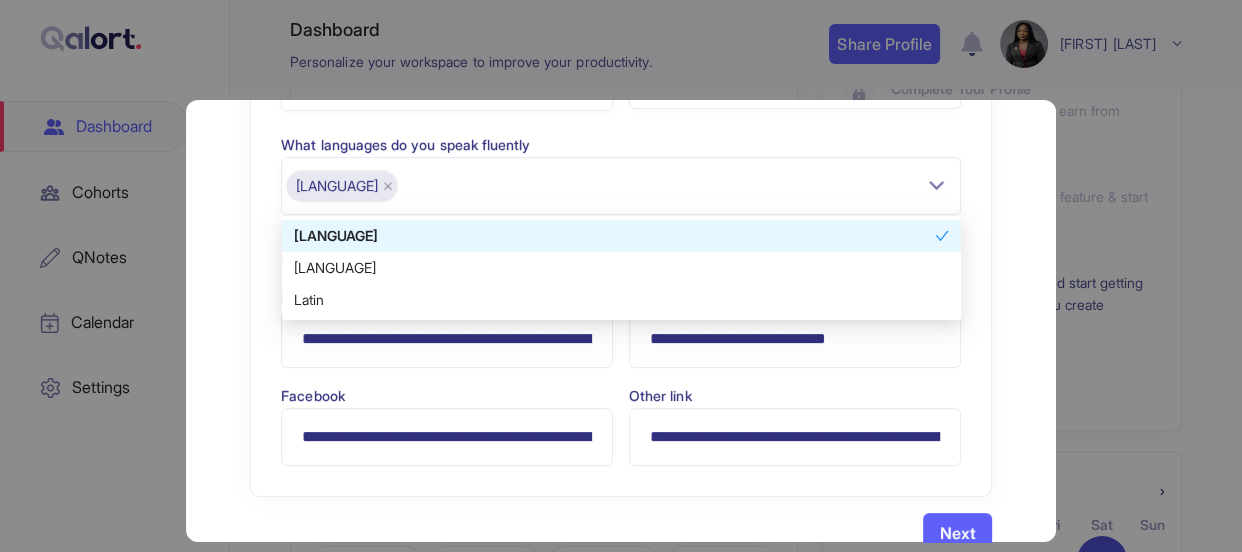 click on "Finish setting up your profile! Help us make your Qalort experience more personal. Upload professional photo Size should be Min 400 x 200 px, Max 2000 x 1000 px Upload Please enter a brief description about yourself   * Country Phone [COUNTRY] [PHONE]" at bounding box center (620, 167) 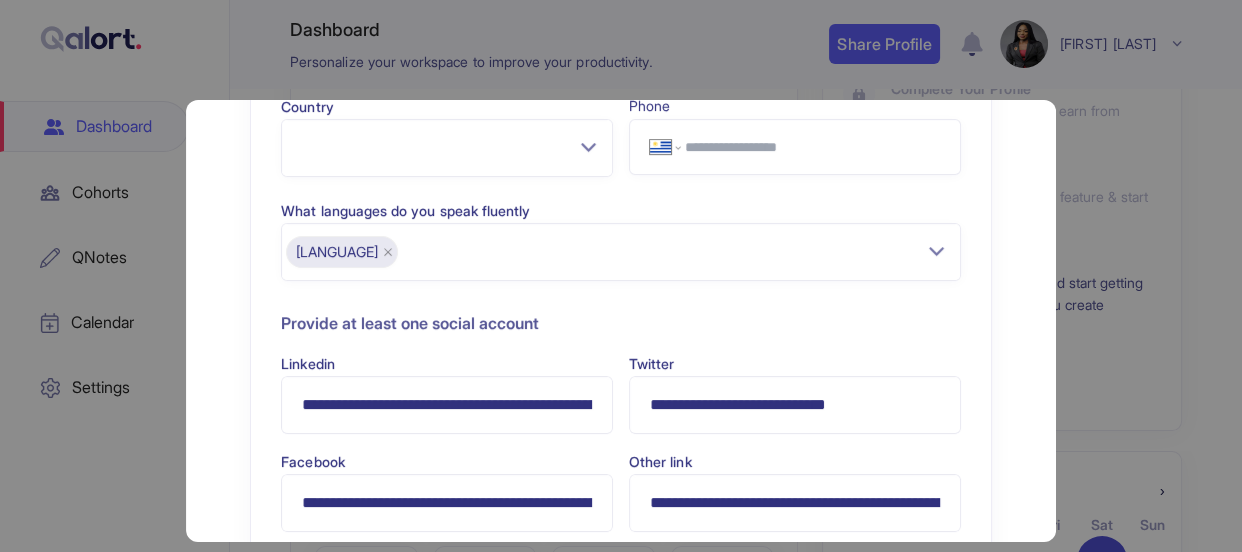 scroll, scrollTop: 160, scrollLeft: 0, axis: vertical 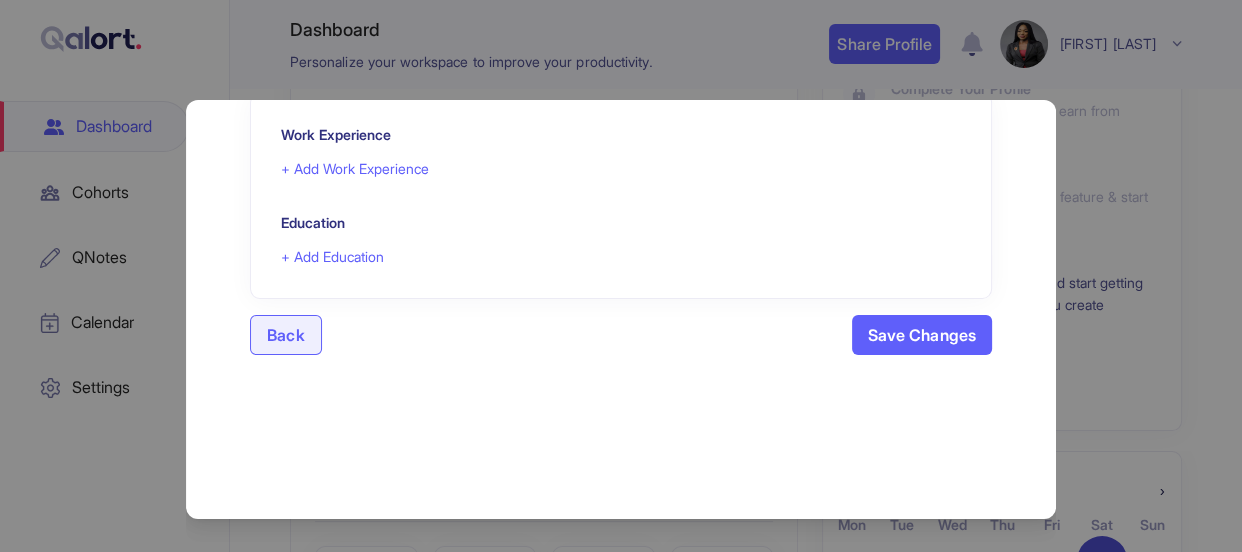 click on "Back" at bounding box center [285, 335] 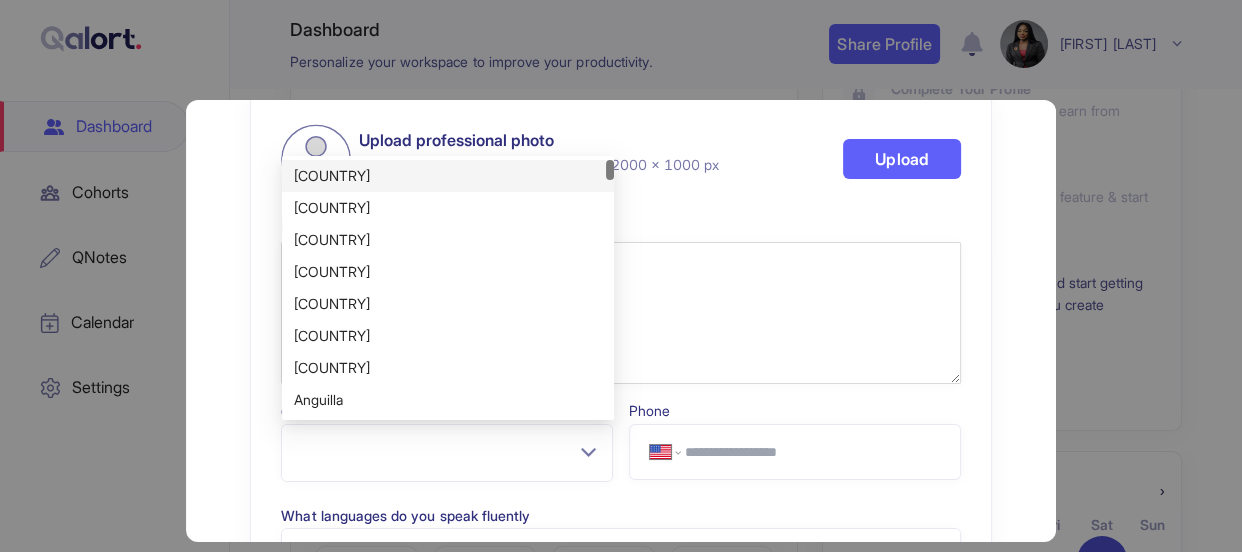 click at bounding box center (447, 453) 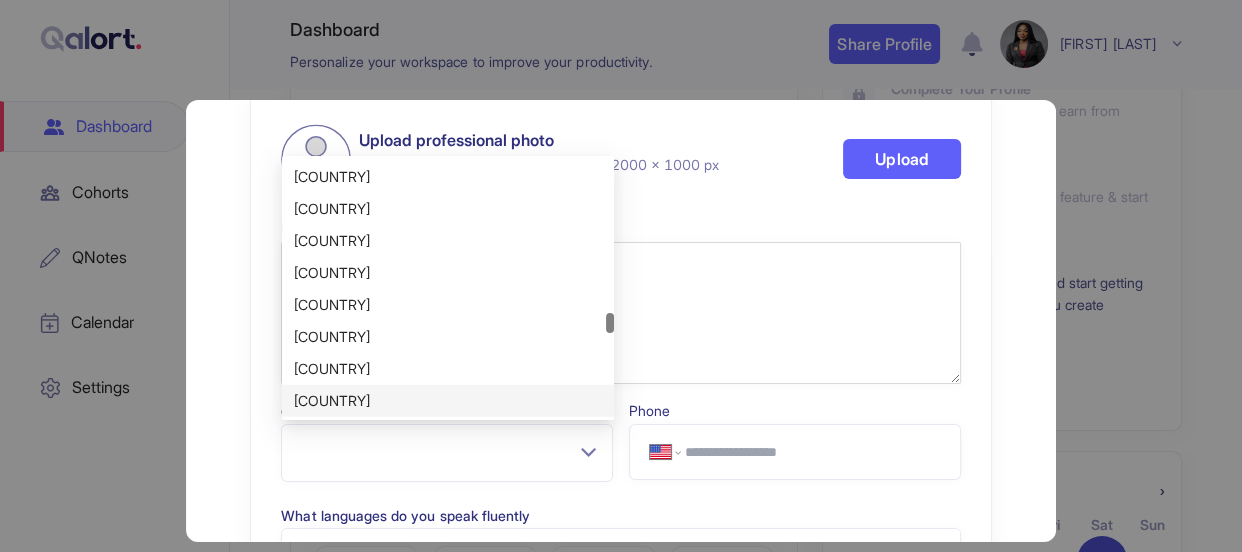 scroll, scrollTop: 4960, scrollLeft: 0, axis: vertical 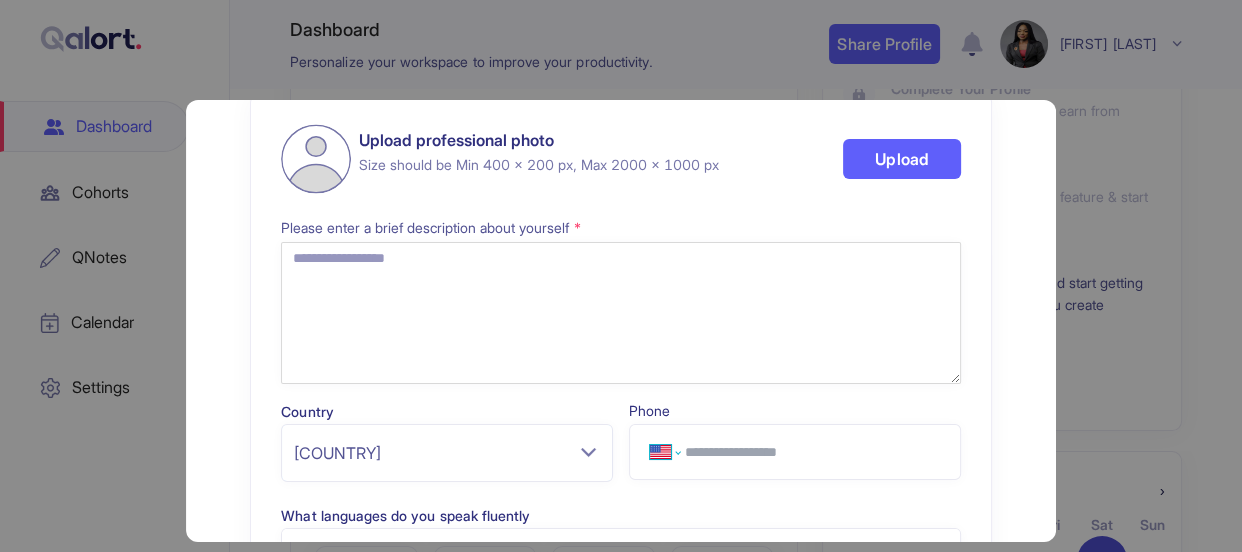 click on "**********" at bounding box center [665, 452] 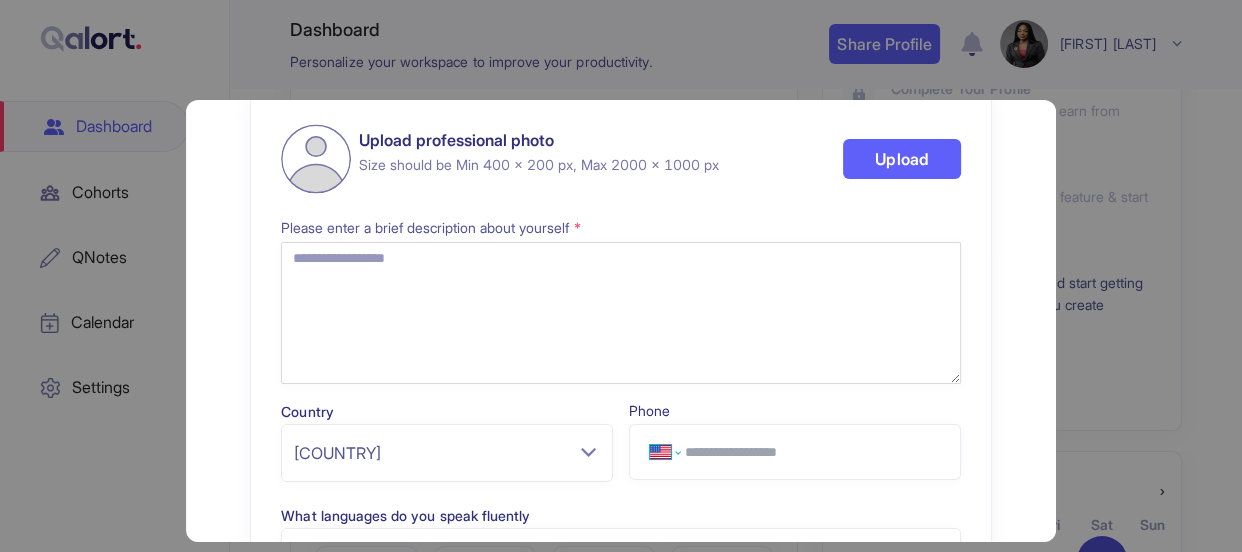select on "**" 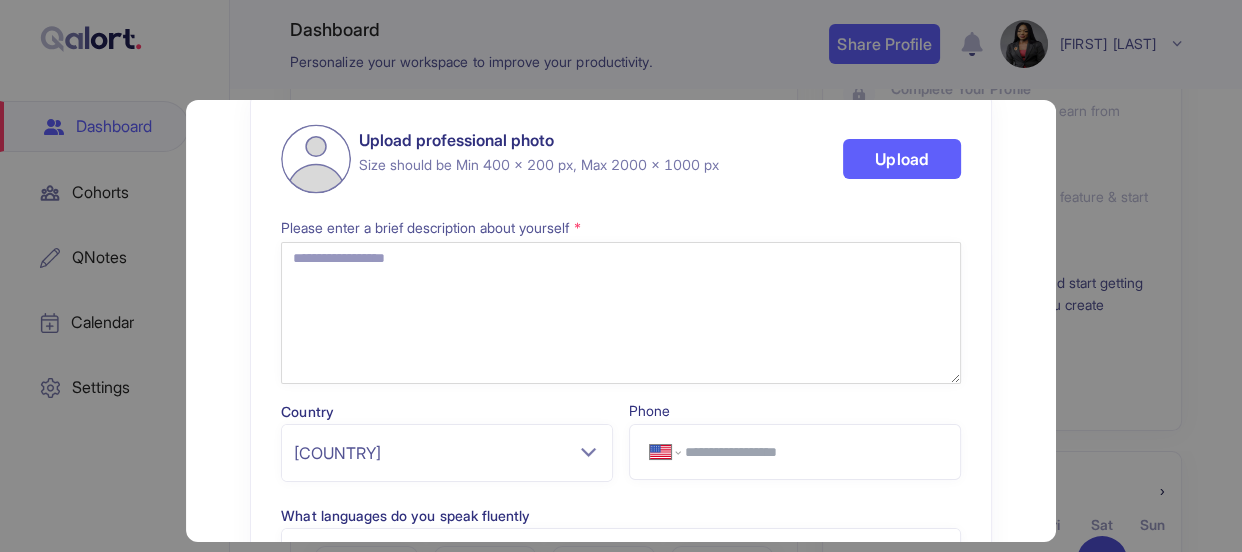 click on "**********" at bounding box center [665, 452] 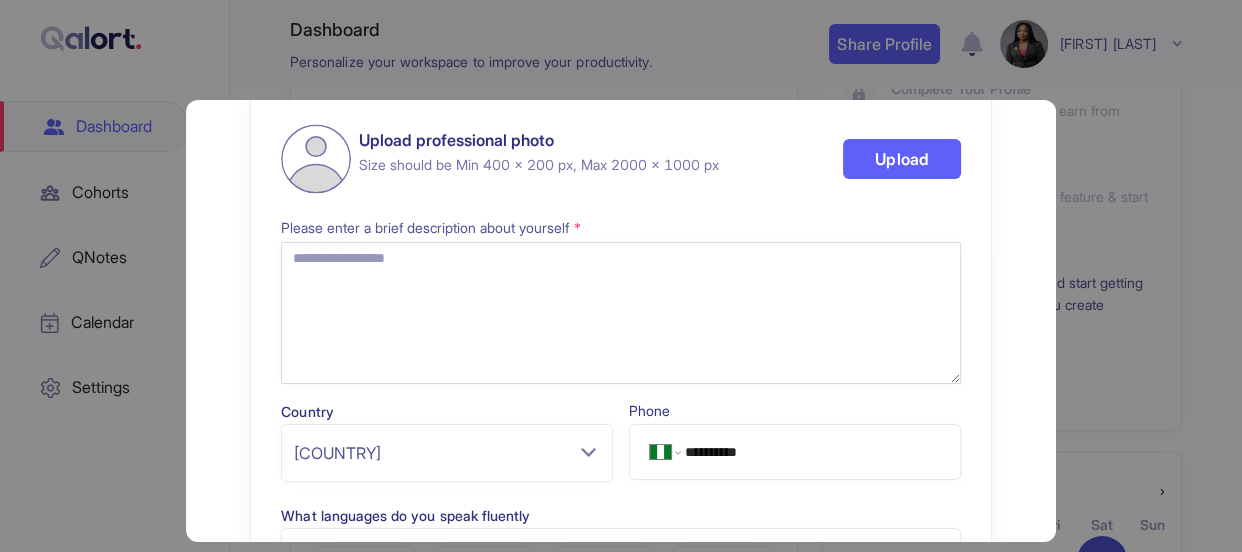 type on "**********" 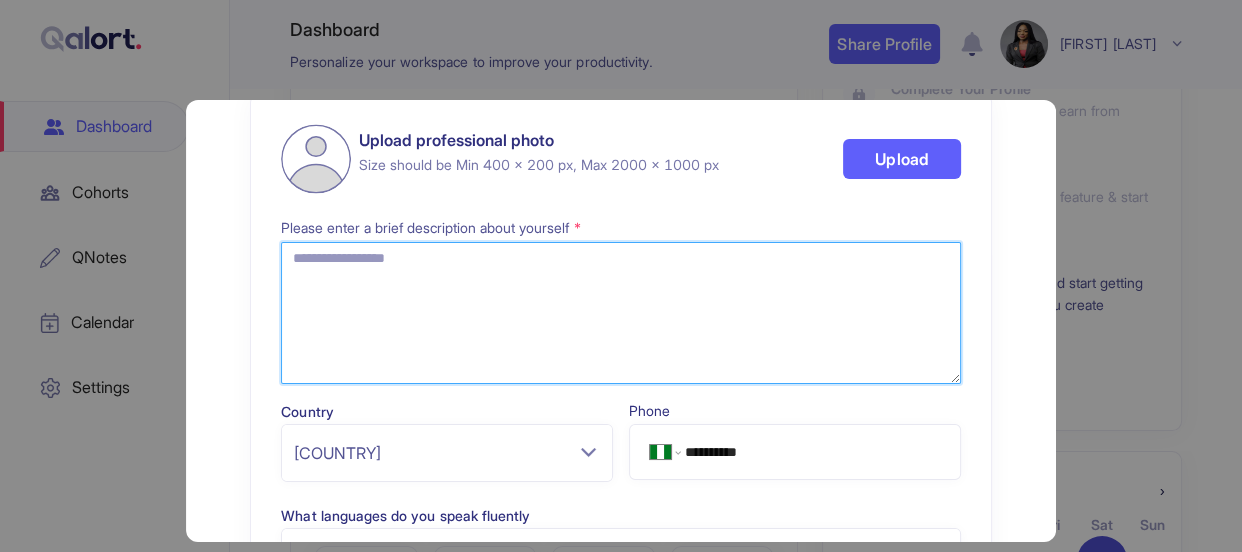click at bounding box center [620, 313] 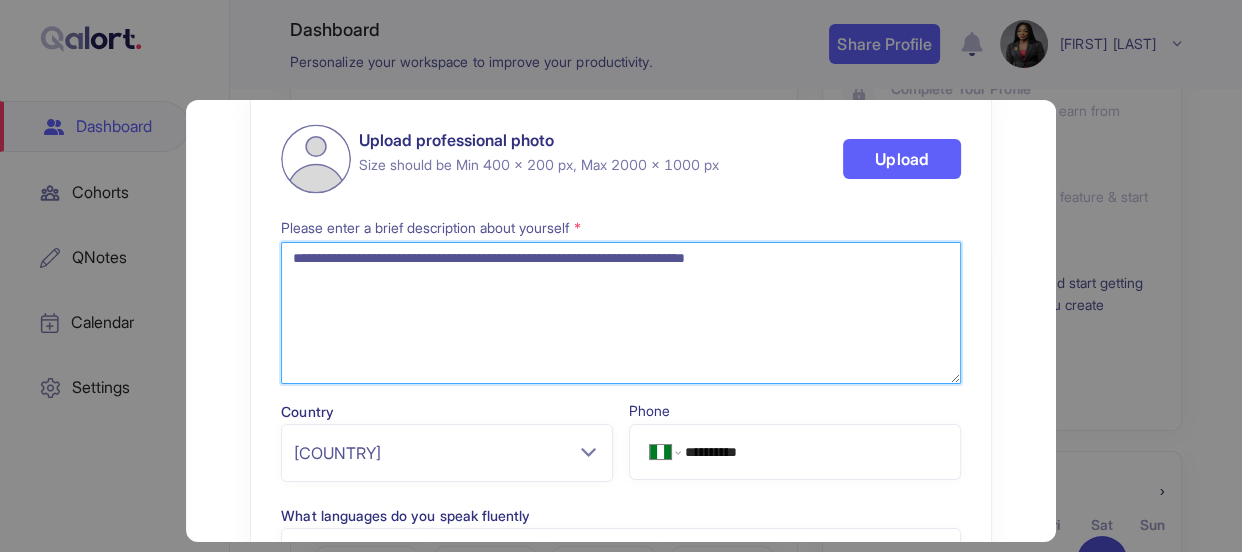 click on "**********" at bounding box center [620, 313] 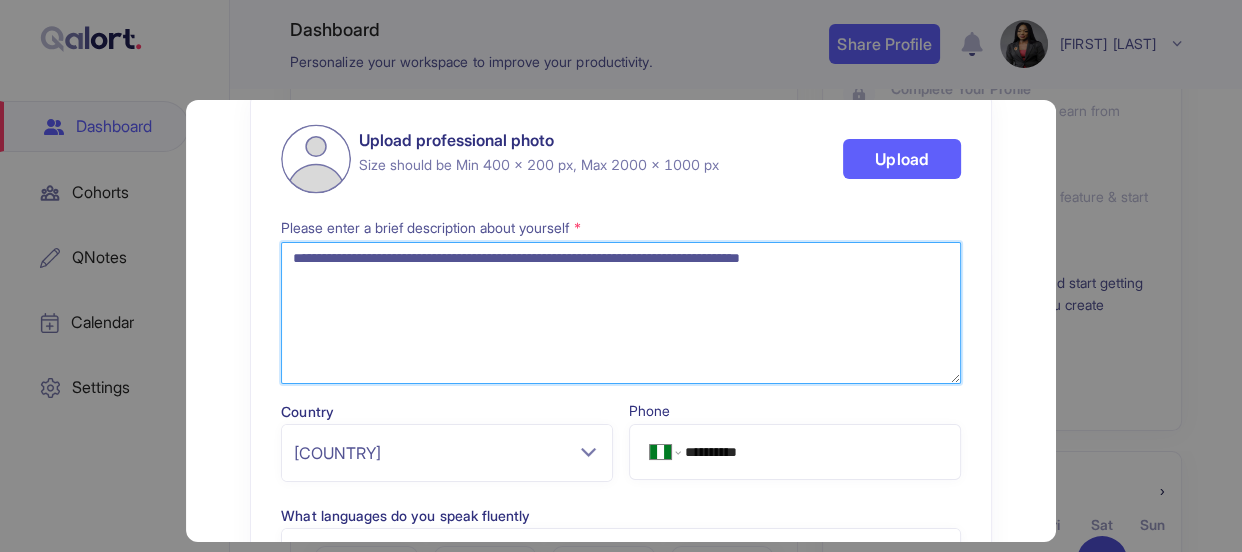 click on "**********" at bounding box center (620, 313) 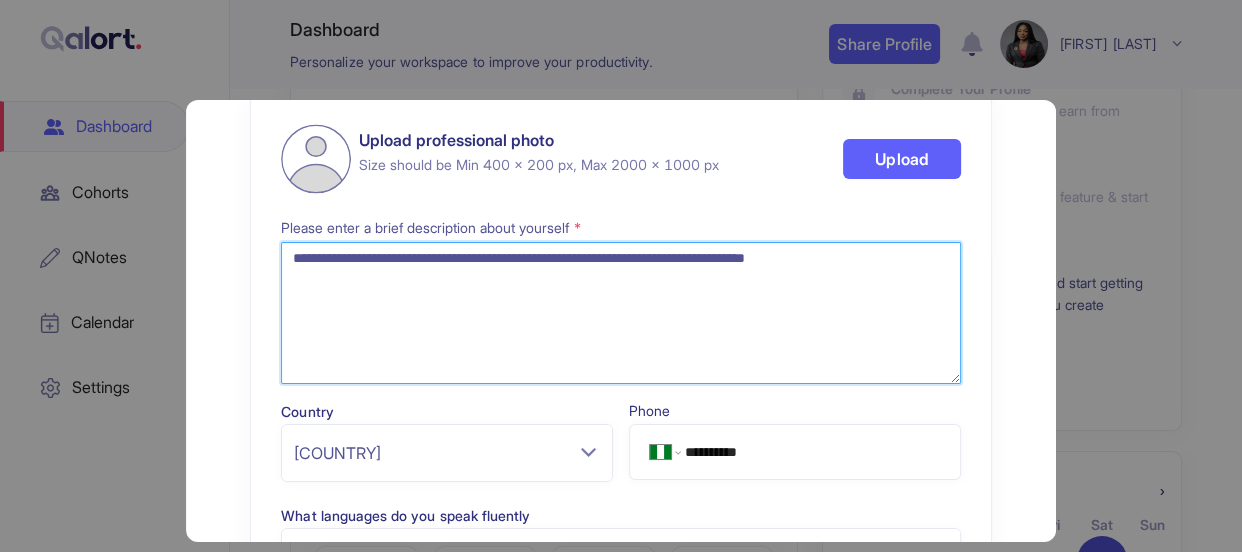 type on "**********" 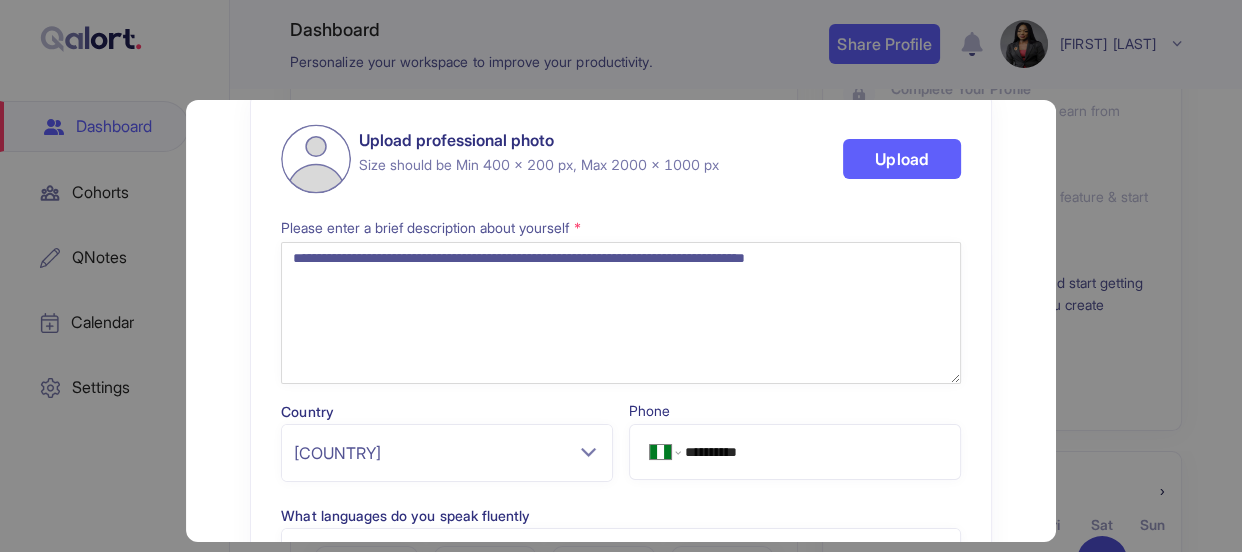 click on "**********" at bounding box center (620, 480) 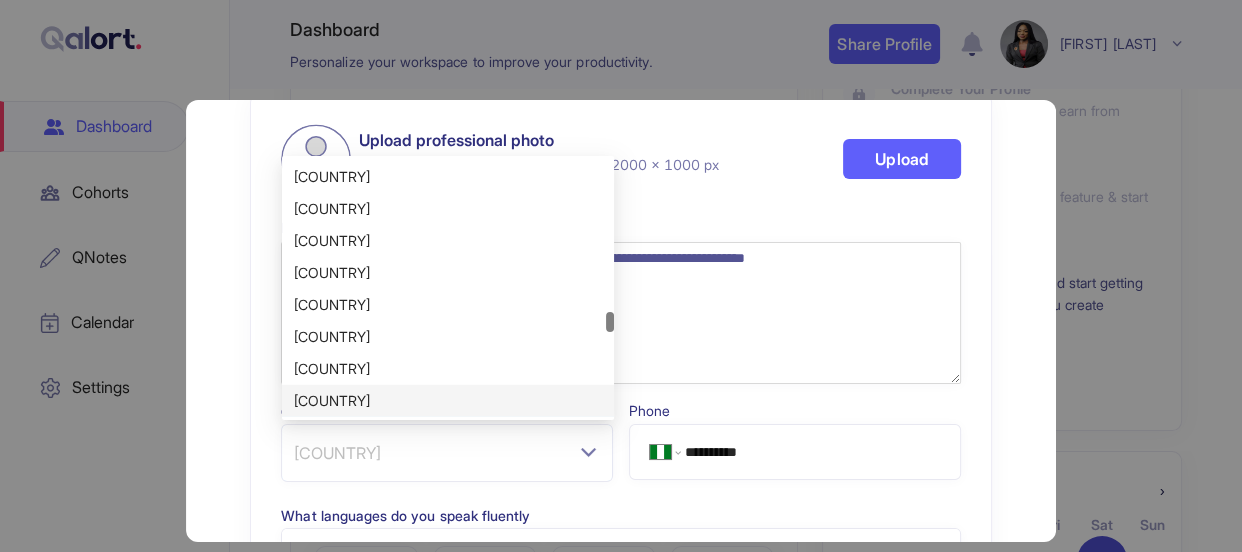 scroll, scrollTop: 4863, scrollLeft: 0, axis: vertical 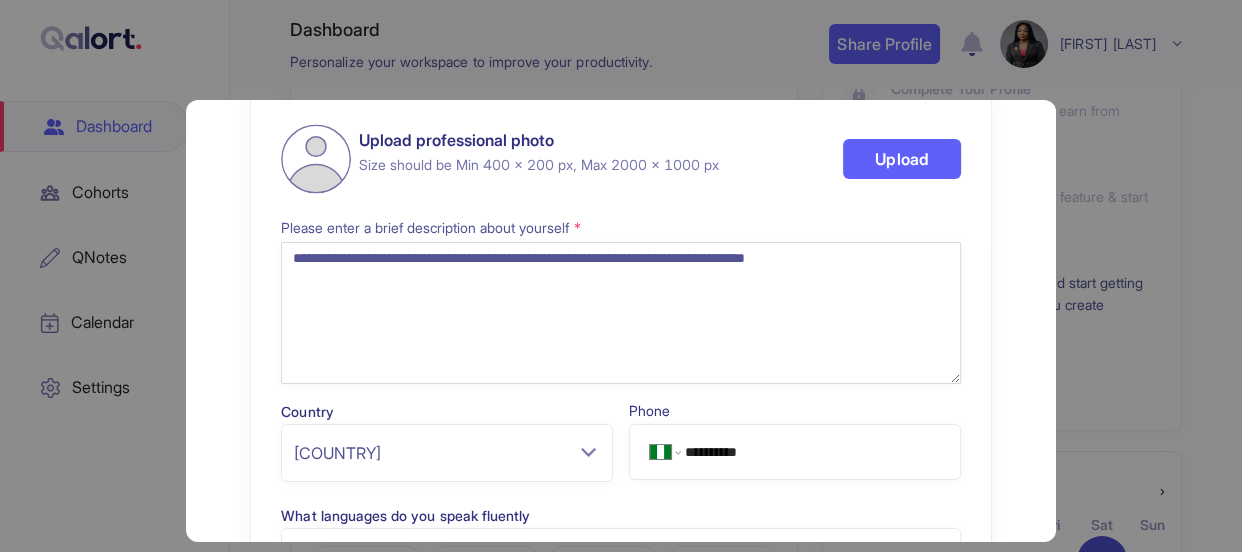 click on "**********" at bounding box center (620, 480) 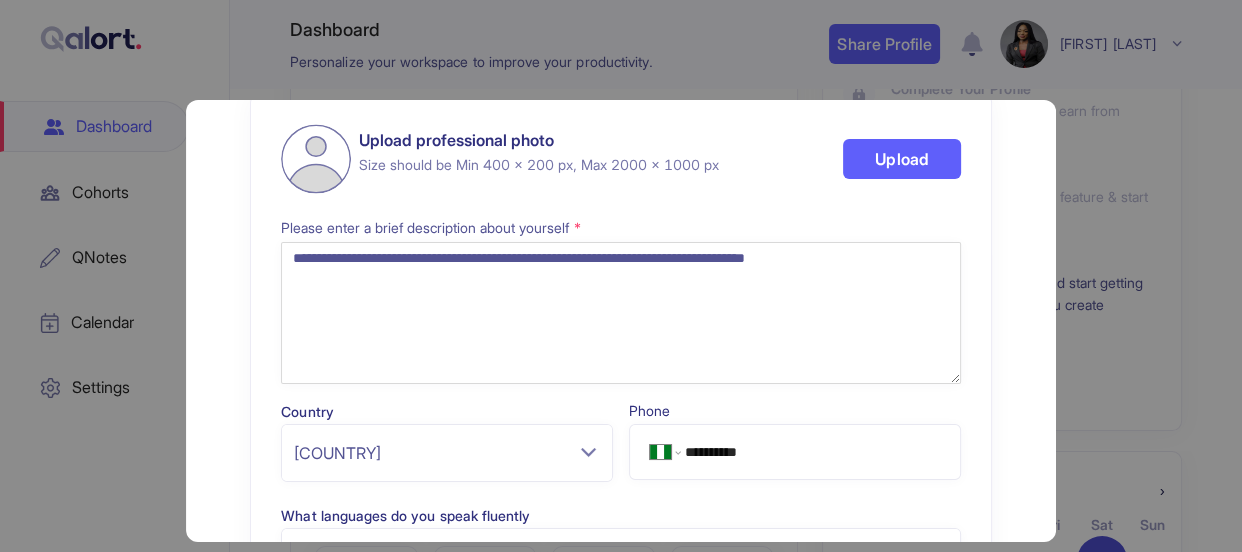 click on "**********" at bounding box center (620, 480) 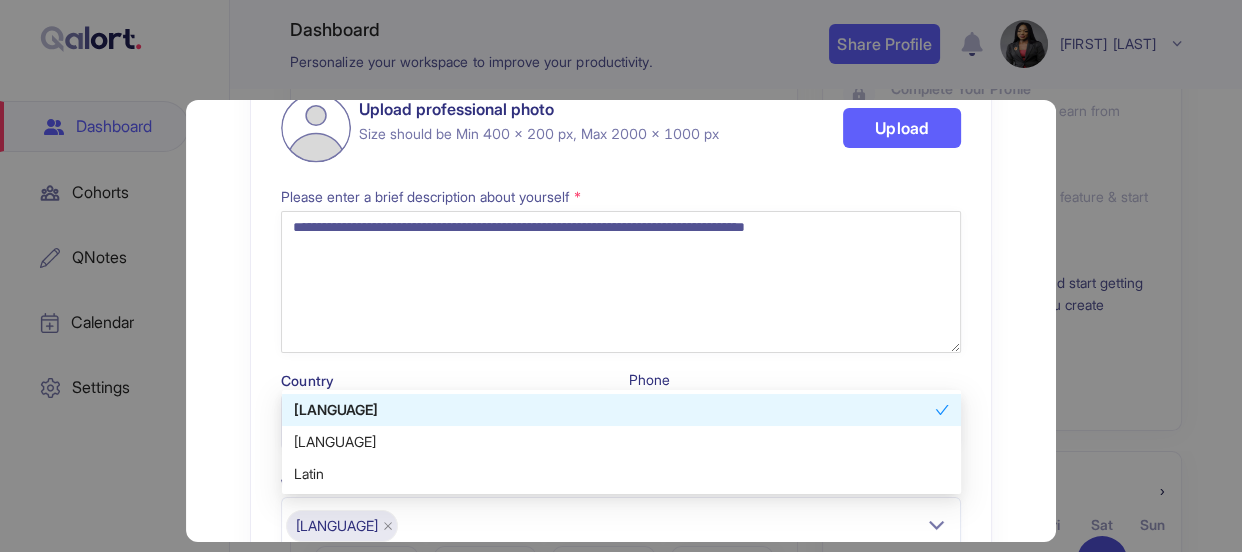 click on "**********" at bounding box center (620, 449) 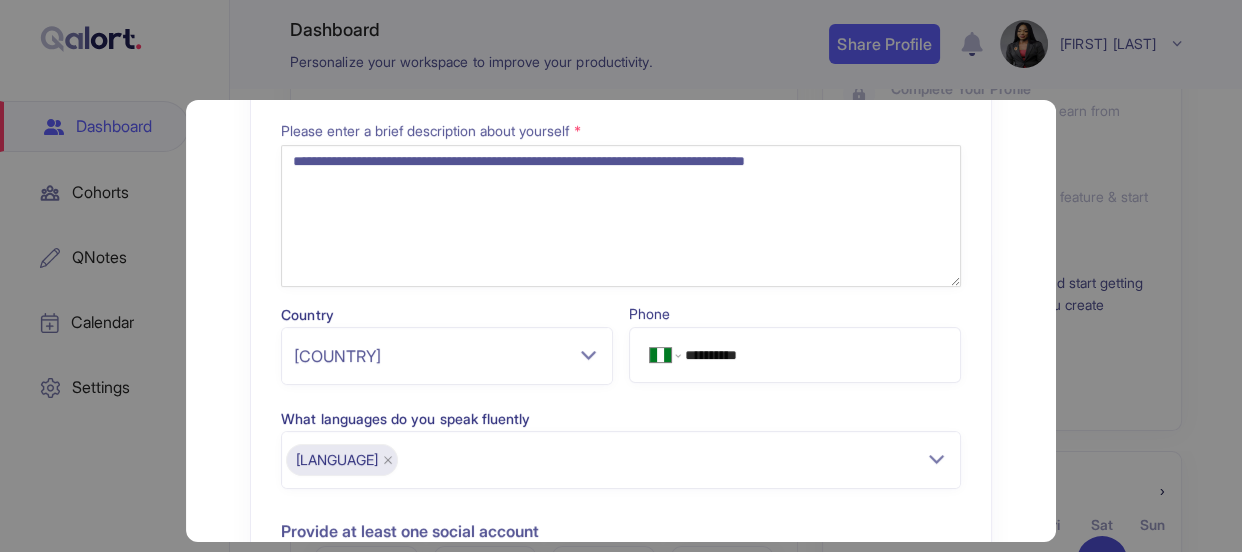 scroll, scrollTop: 319, scrollLeft: 0, axis: vertical 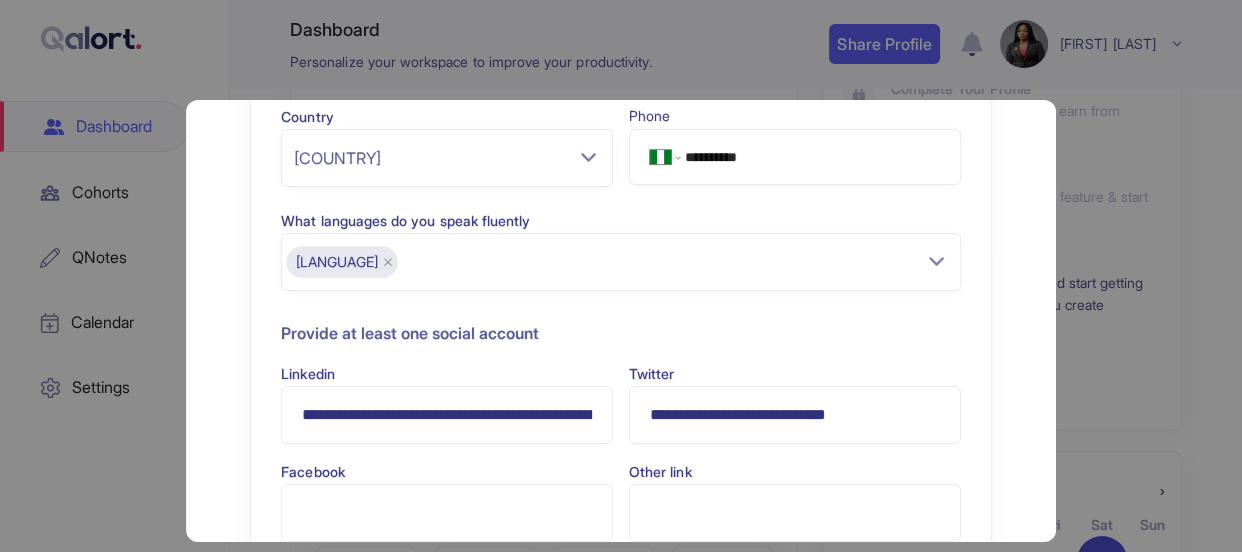 type 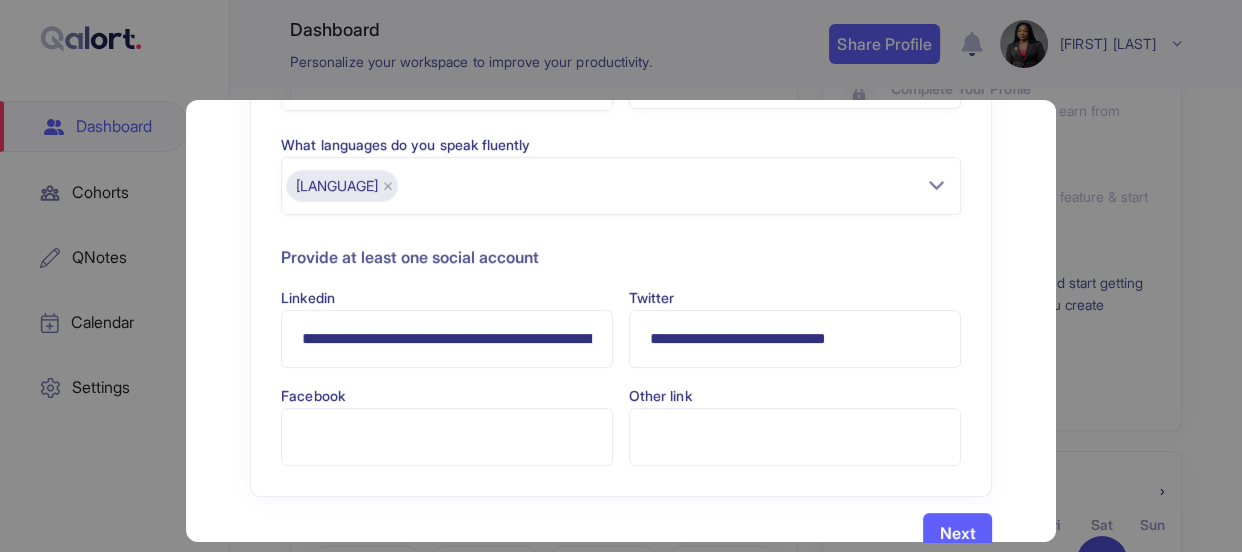 click on "**********" at bounding box center [447, 339] 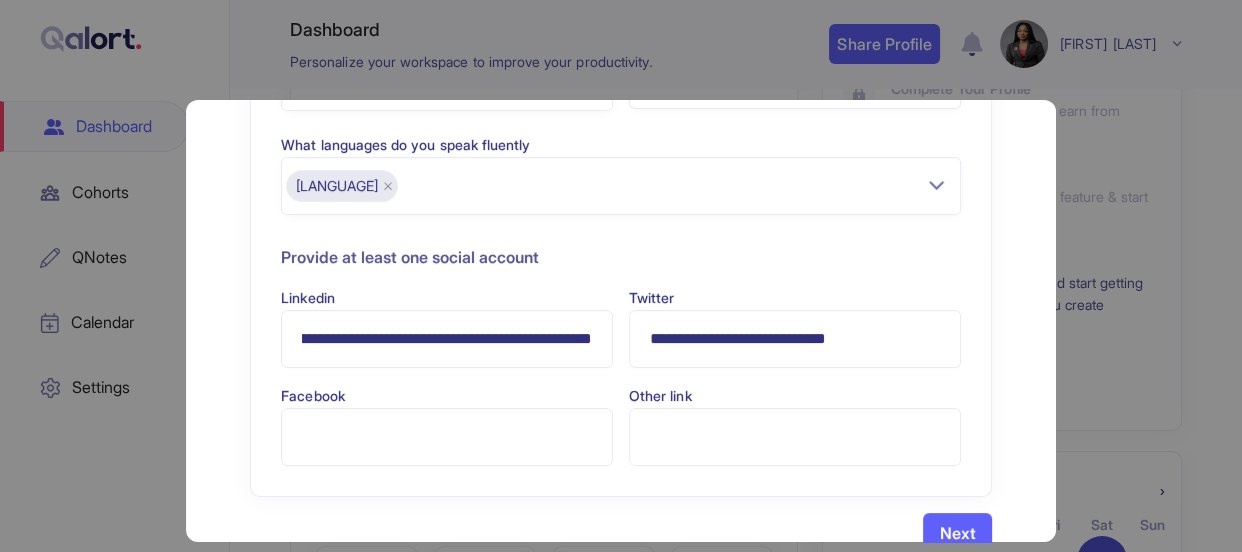 scroll, scrollTop: 0, scrollLeft: 0, axis: both 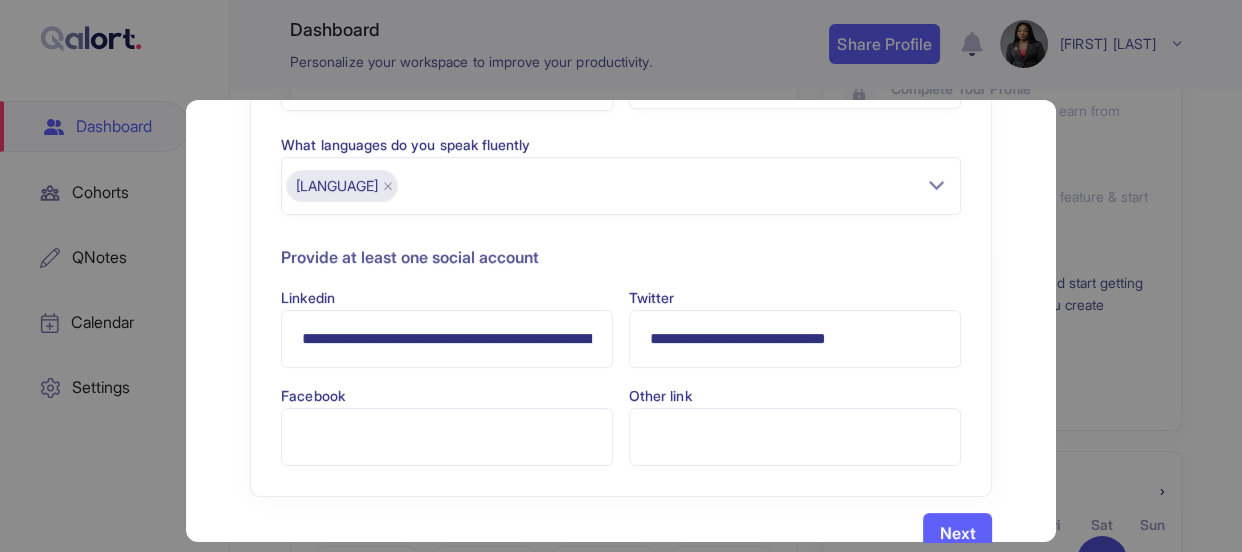 click on "Facebook" at bounding box center [447, 437] 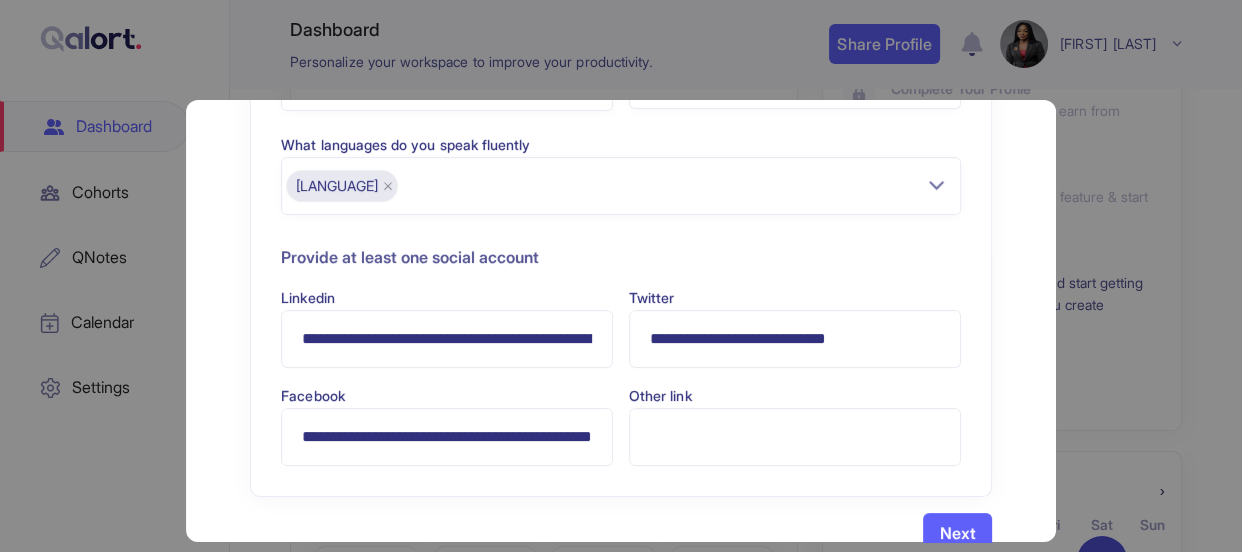 scroll, scrollTop: 0, scrollLeft: 0, axis: both 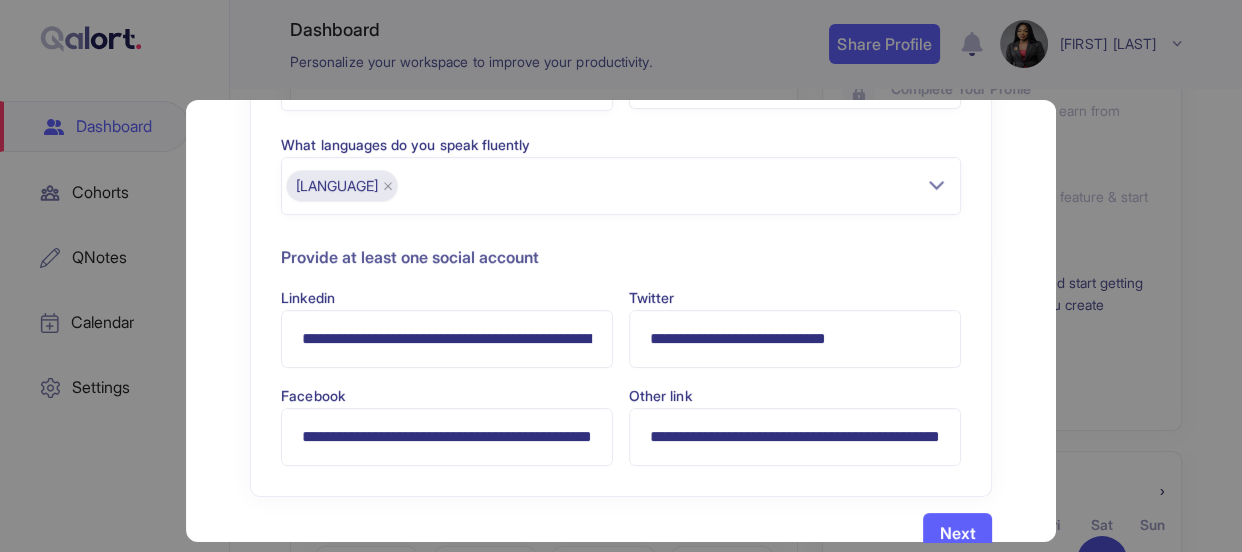 click on "**********" at bounding box center [795, 437] 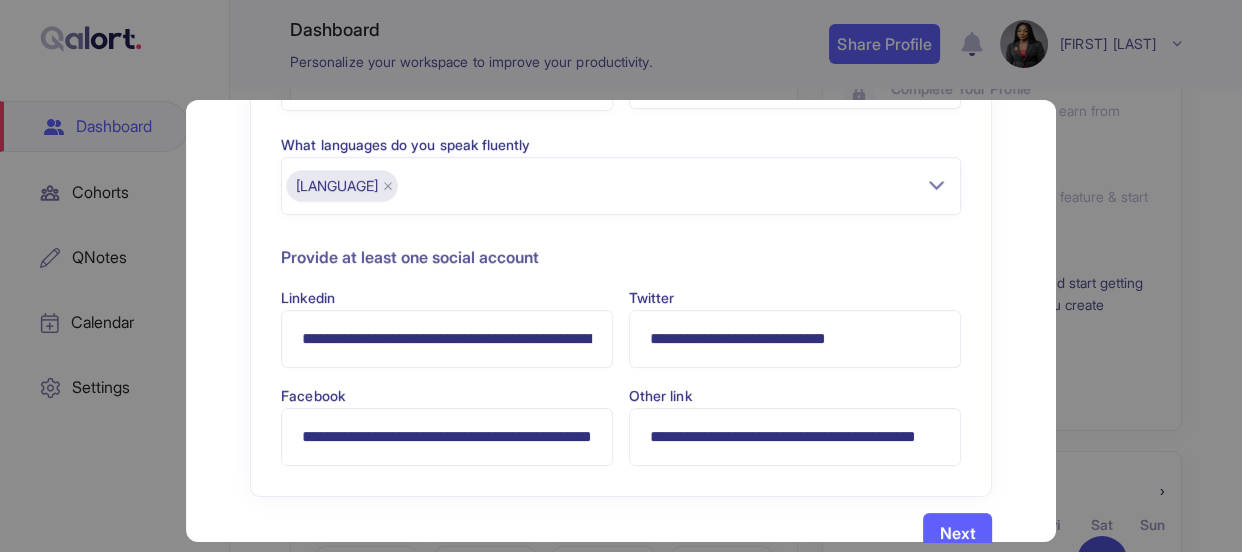 scroll, scrollTop: 0, scrollLeft: 0, axis: both 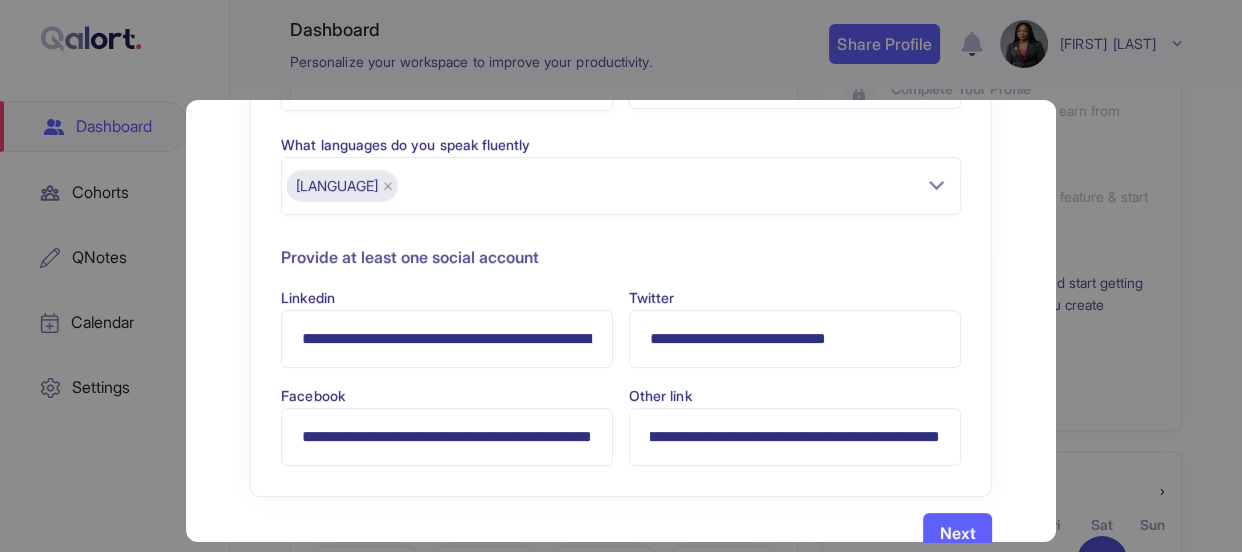 type on "**********" 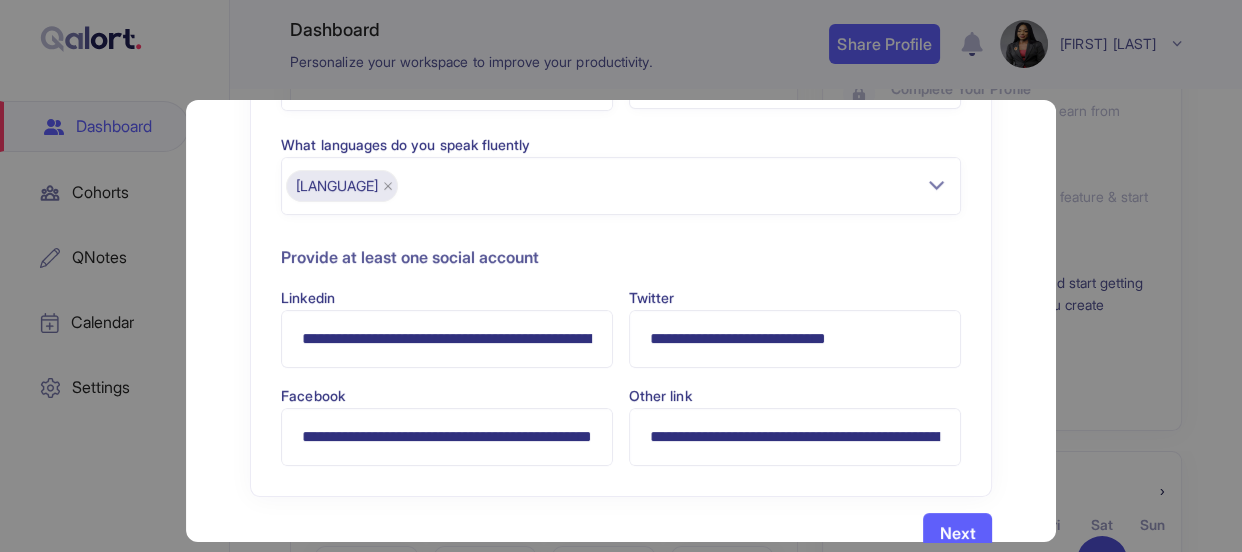 click on "Next" at bounding box center (957, 533) 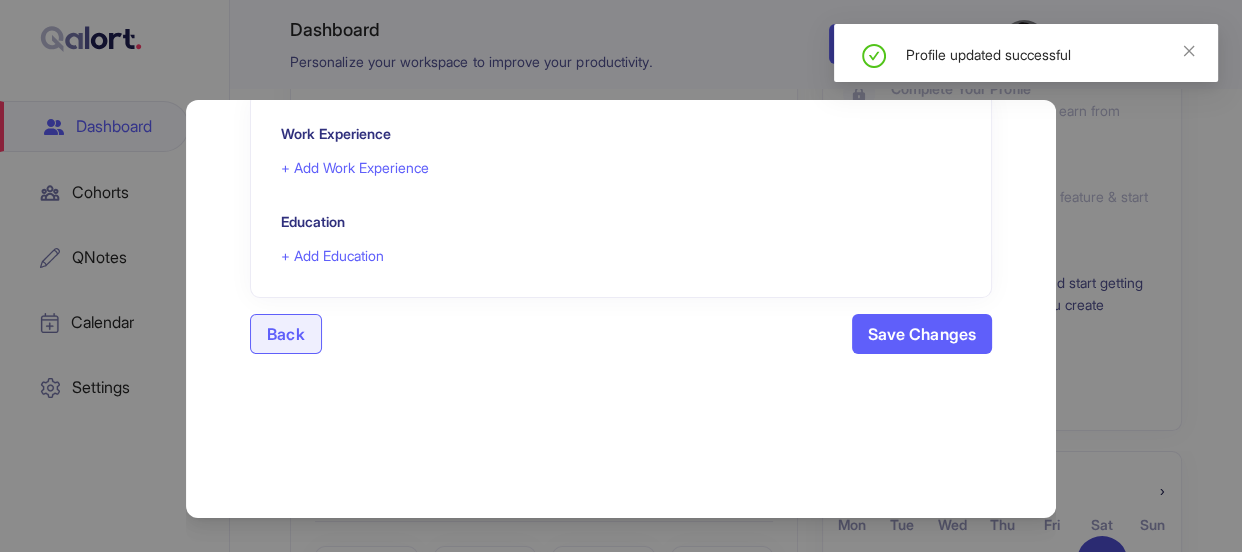 scroll, scrollTop: 0, scrollLeft: 0, axis: both 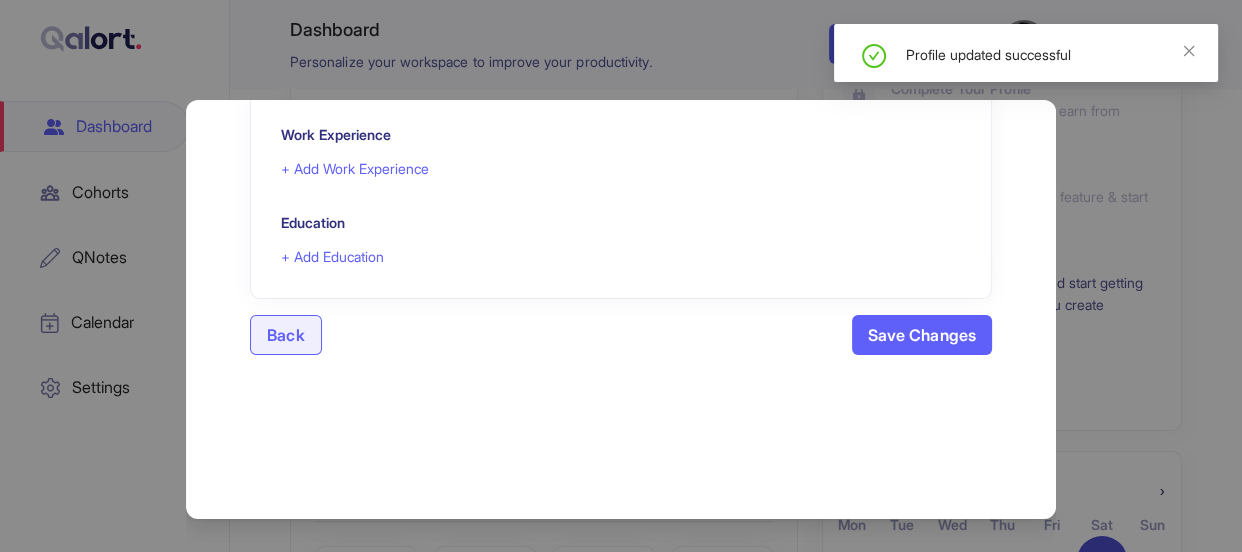 click on "Work Experience" at bounding box center [620, 135] 